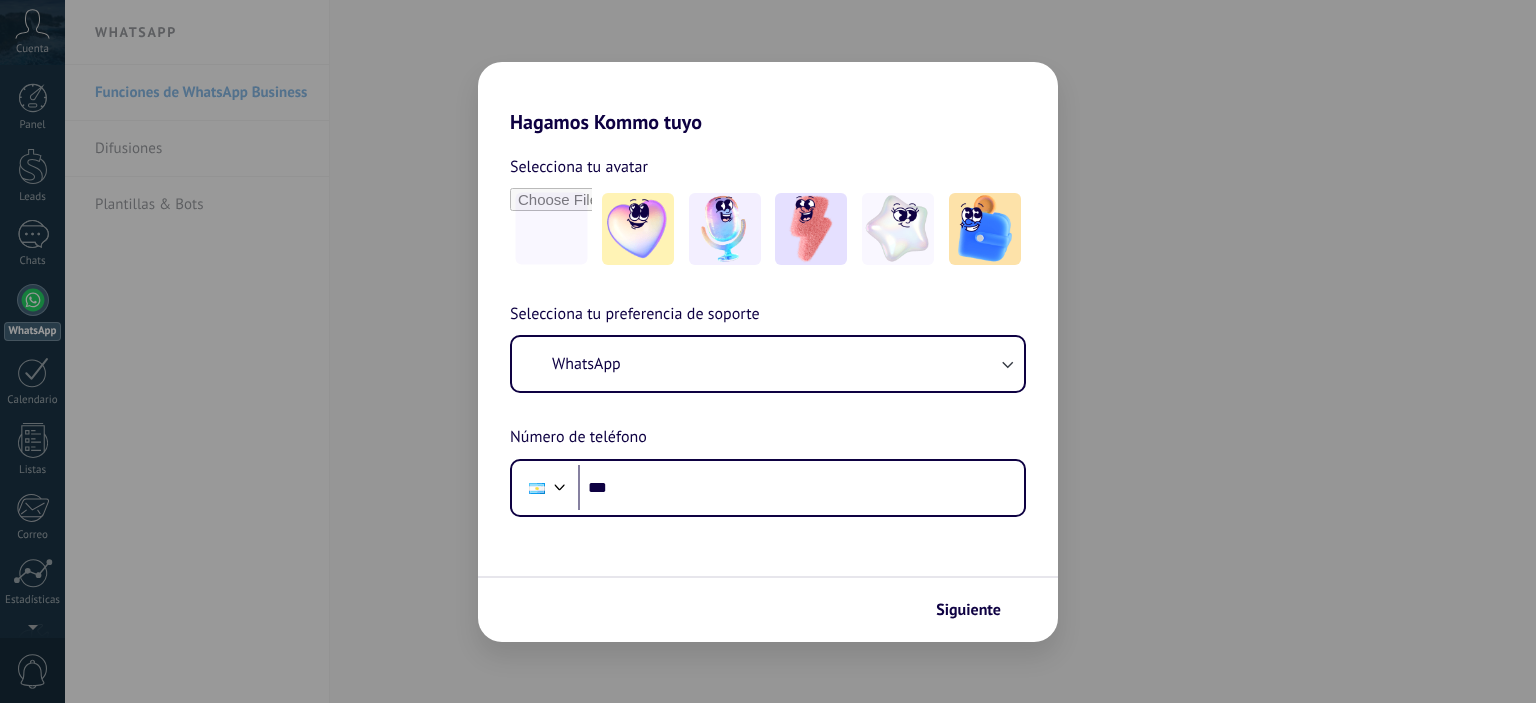 scroll, scrollTop: 0, scrollLeft: 0, axis: both 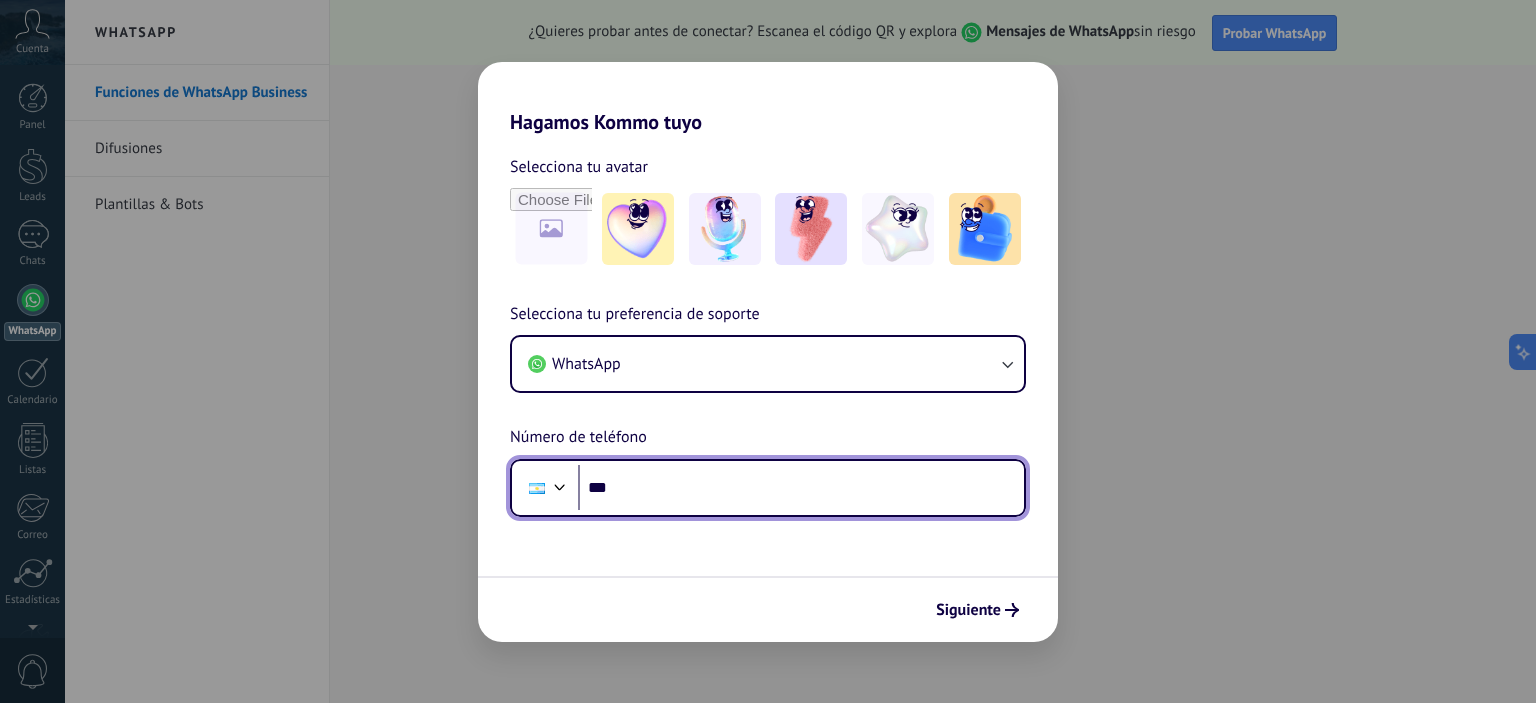 click on "***" at bounding box center [801, 488] 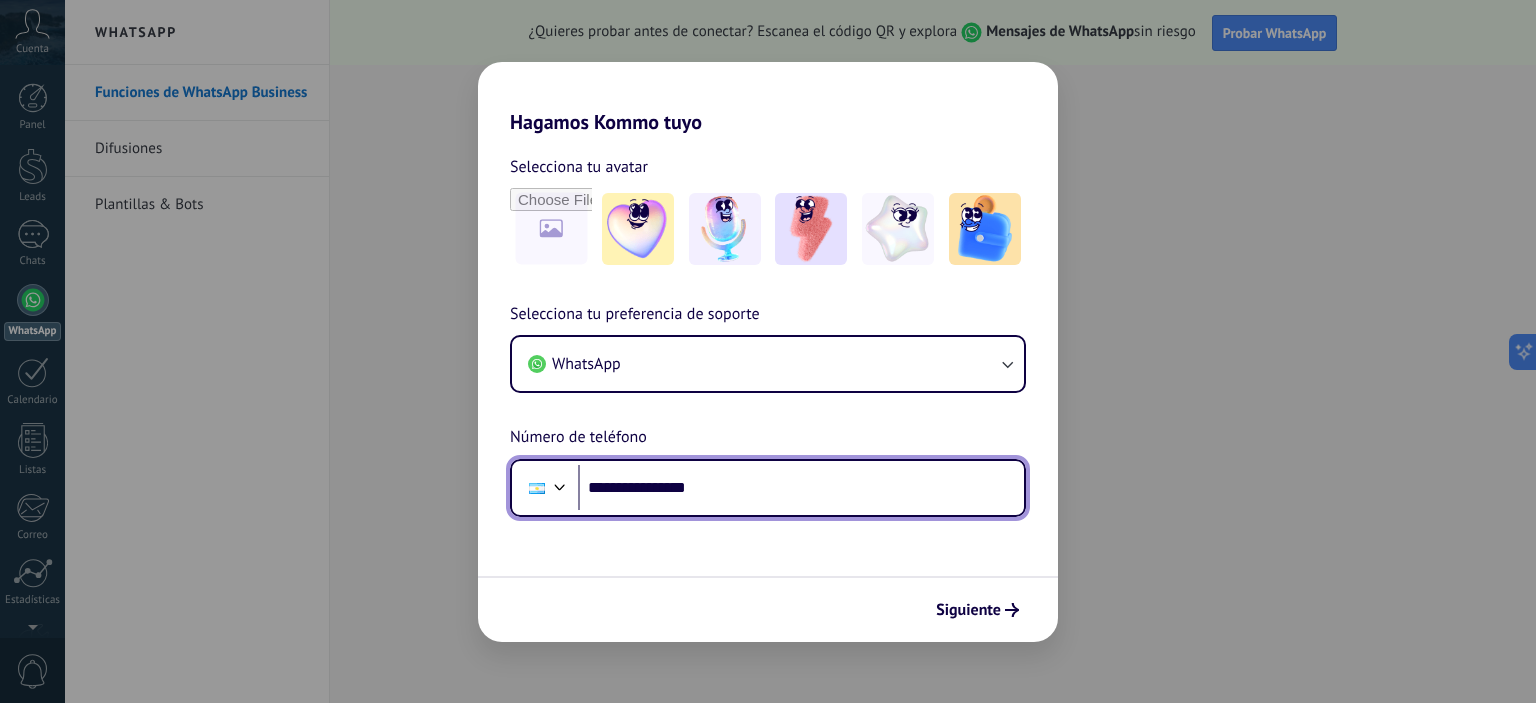 type on "**********" 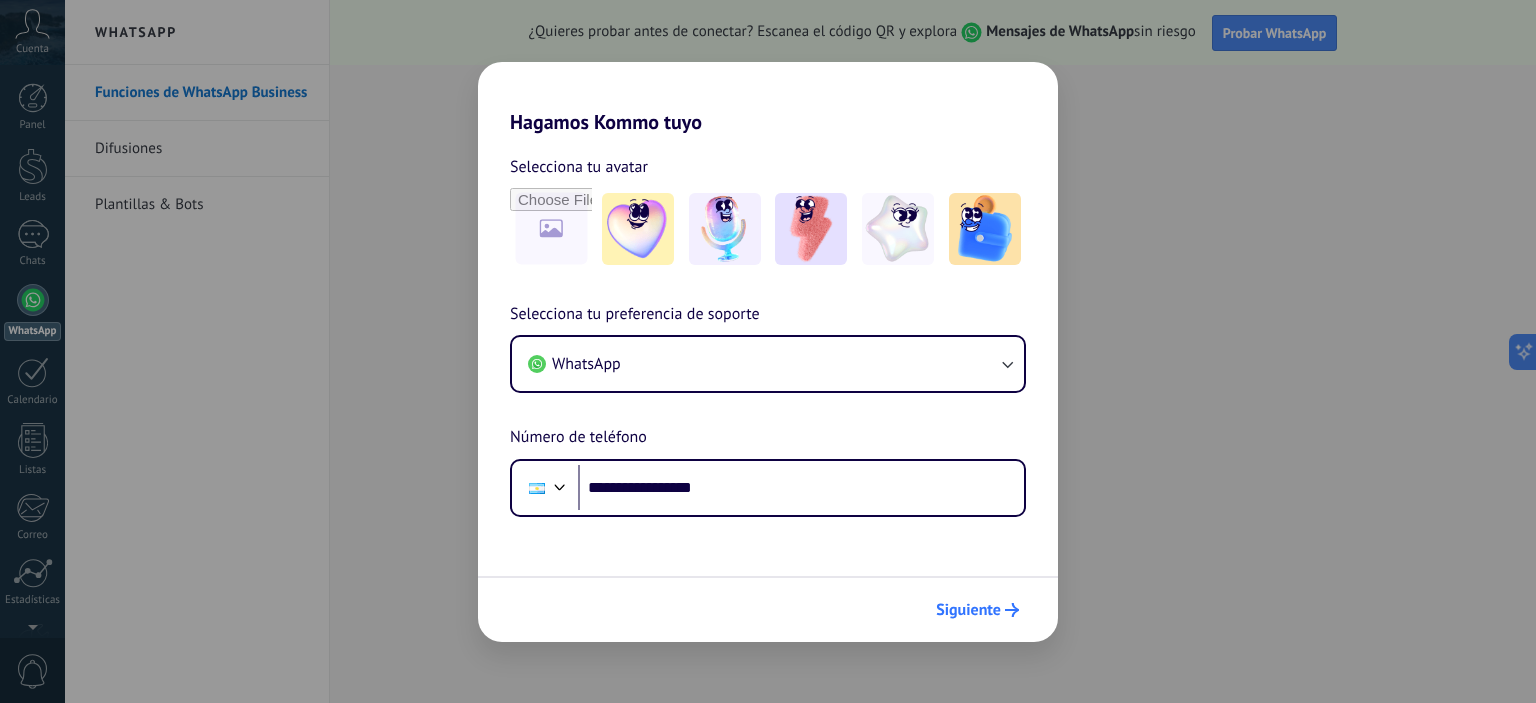 click on "Siguiente" at bounding box center (968, 610) 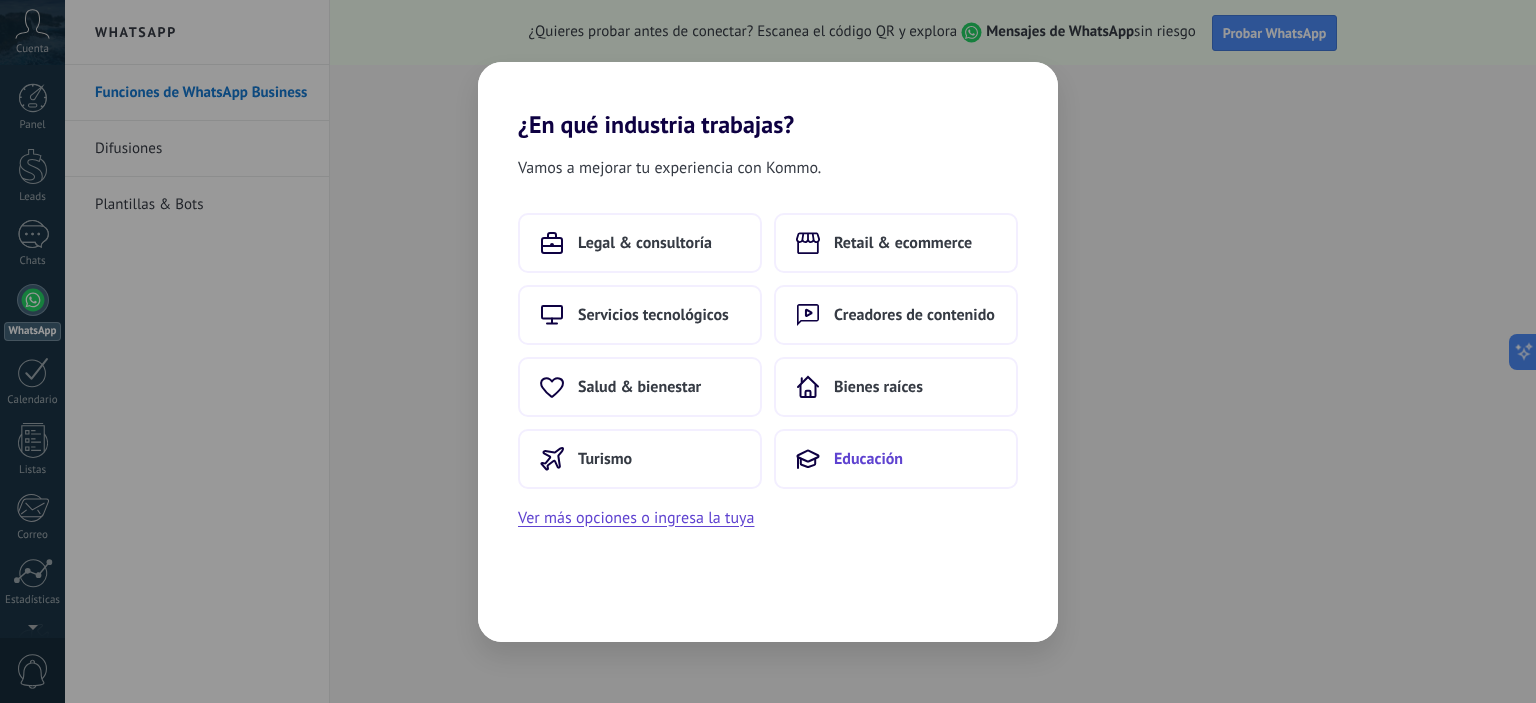 click on "Educación" at bounding box center [868, 459] 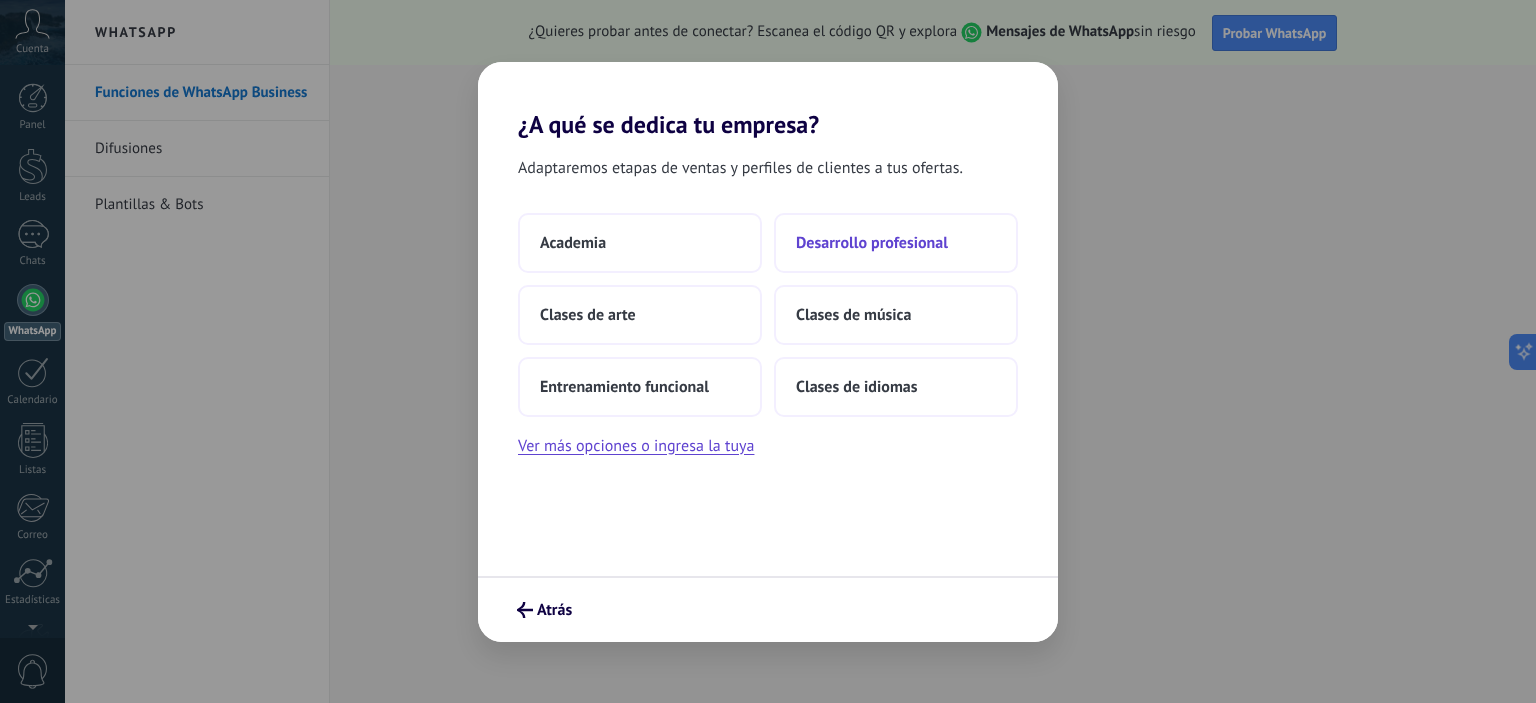 click on "Desarrollo profesional" at bounding box center [872, 243] 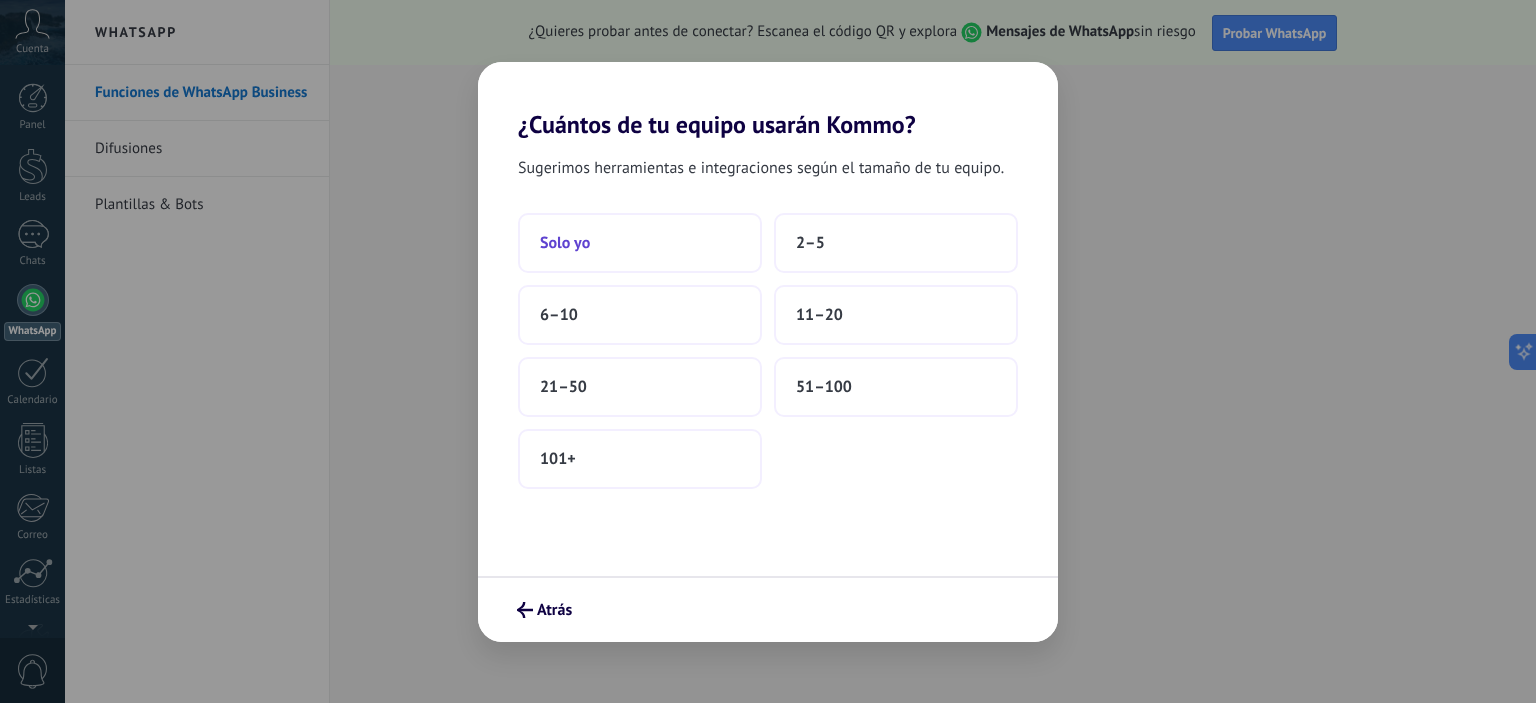 click on "Solo yo" at bounding box center [565, 243] 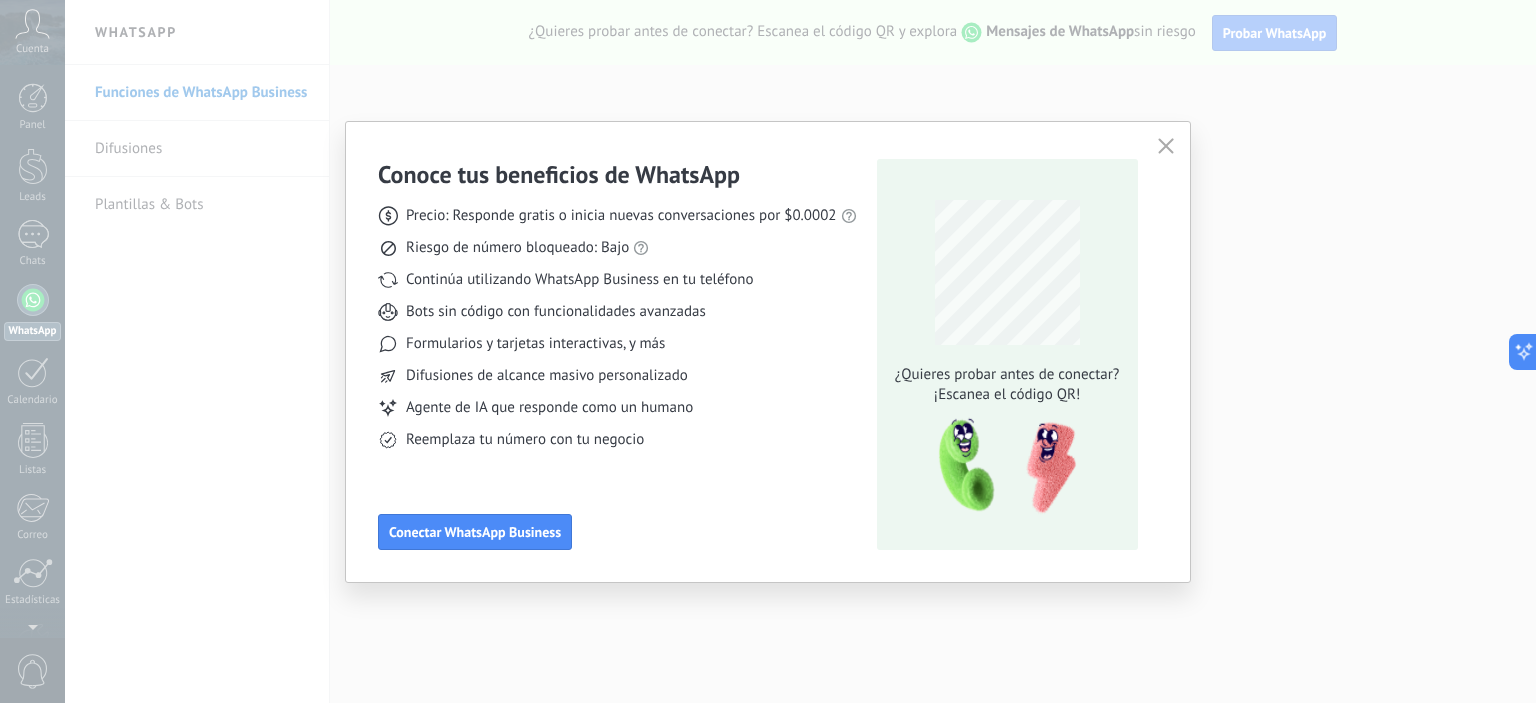 click 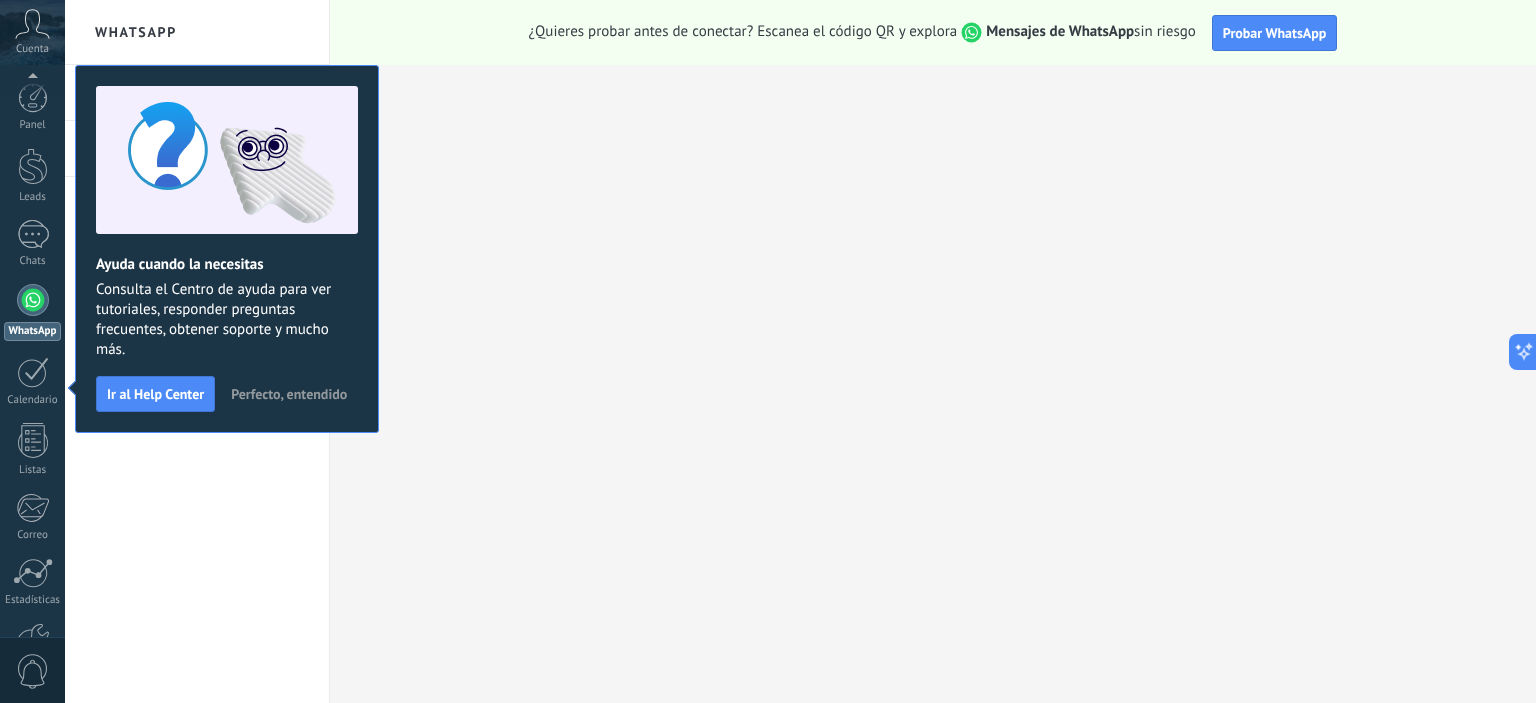 scroll, scrollTop: 128, scrollLeft: 0, axis: vertical 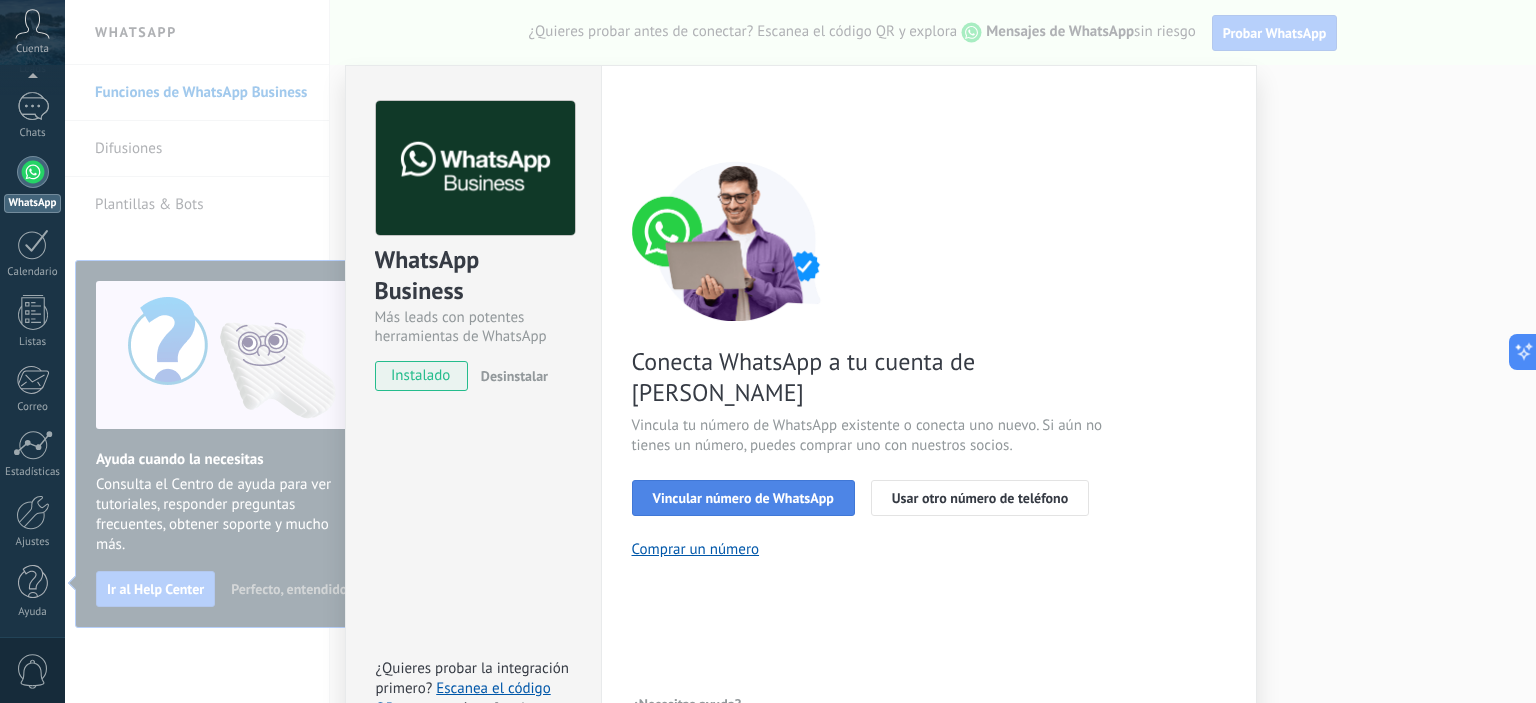 click on "Vincular número de WhatsApp" at bounding box center (743, 498) 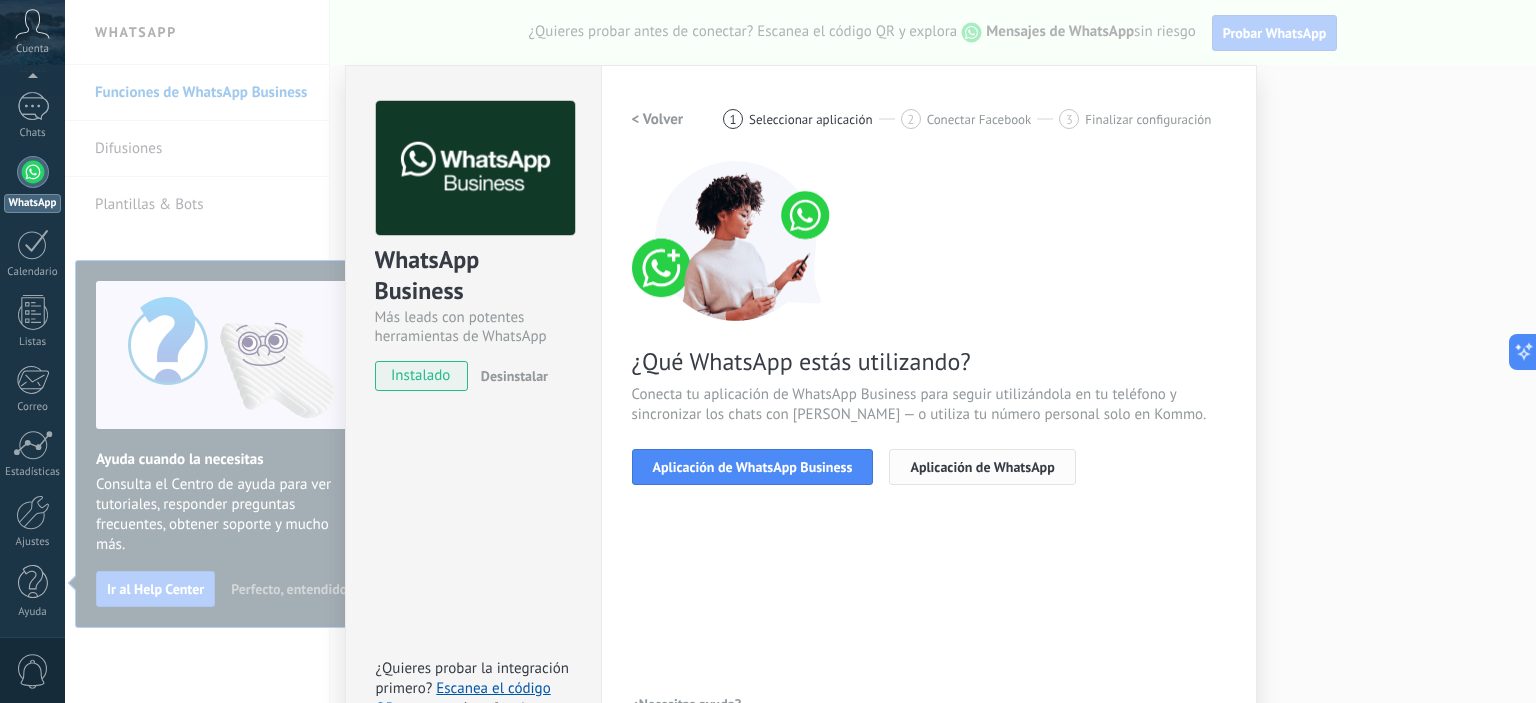 click on "Aplicación de WhatsApp" at bounding box center [982, 467] 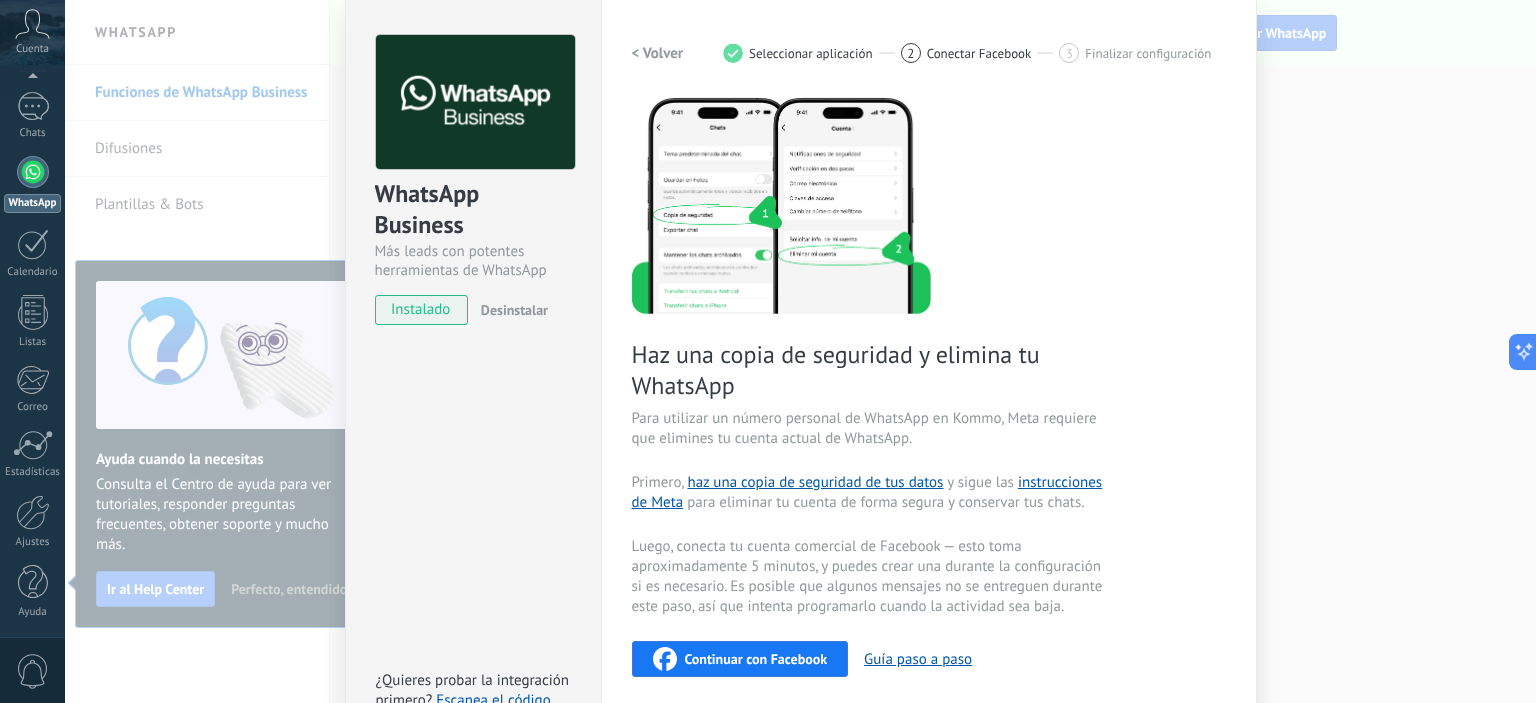scroll, scrollTop: 0, scrollLeft: 0, axis: both 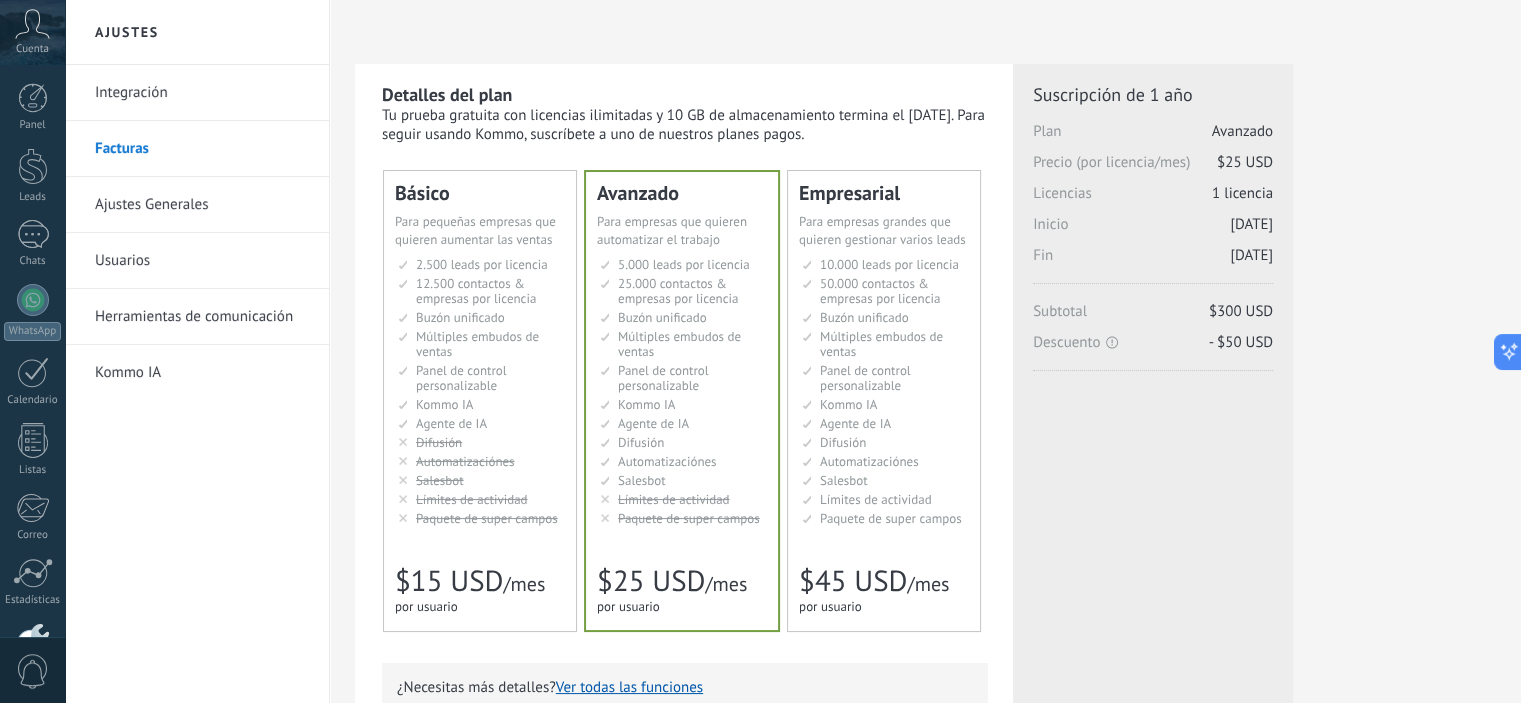 click on "Usuarios" at bounding box center [202, 261] 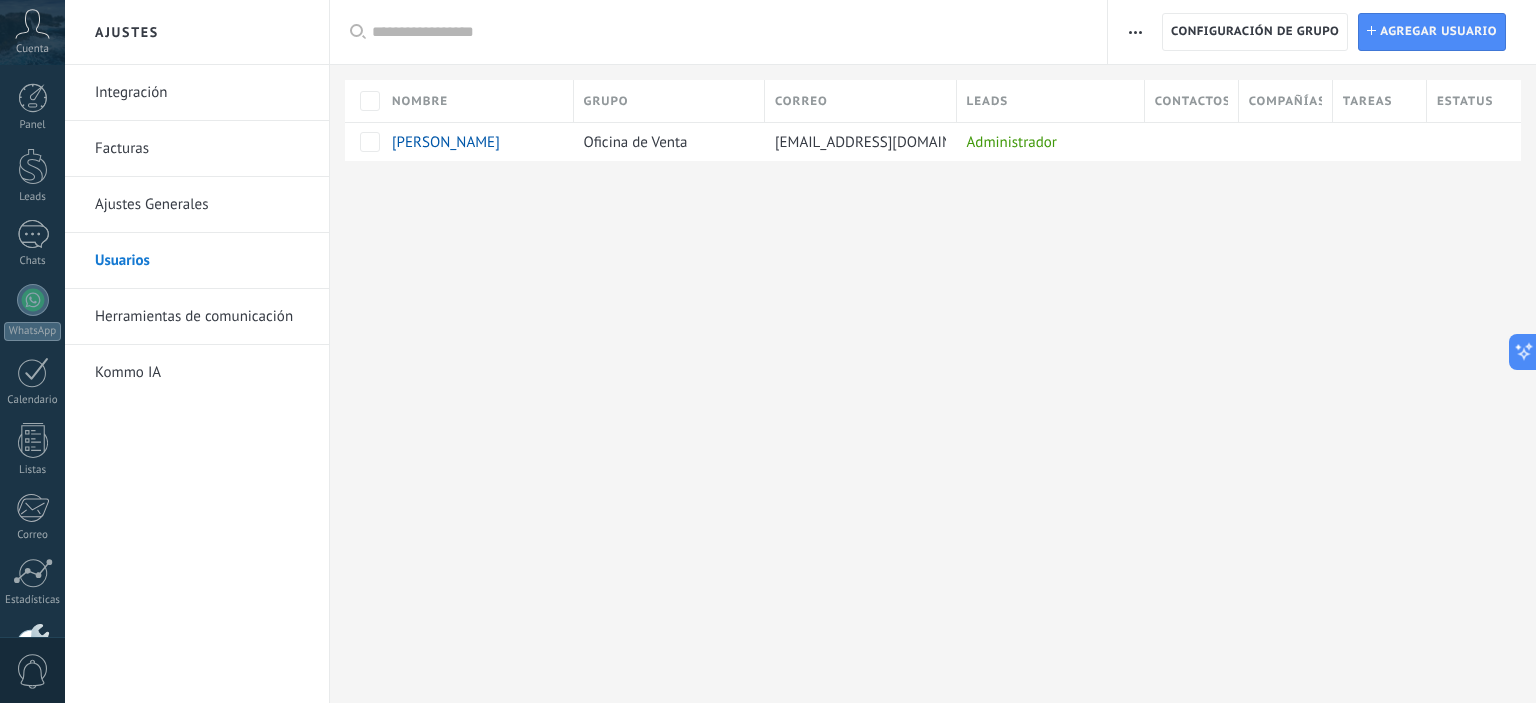 click at bounding box center (1135, 32) 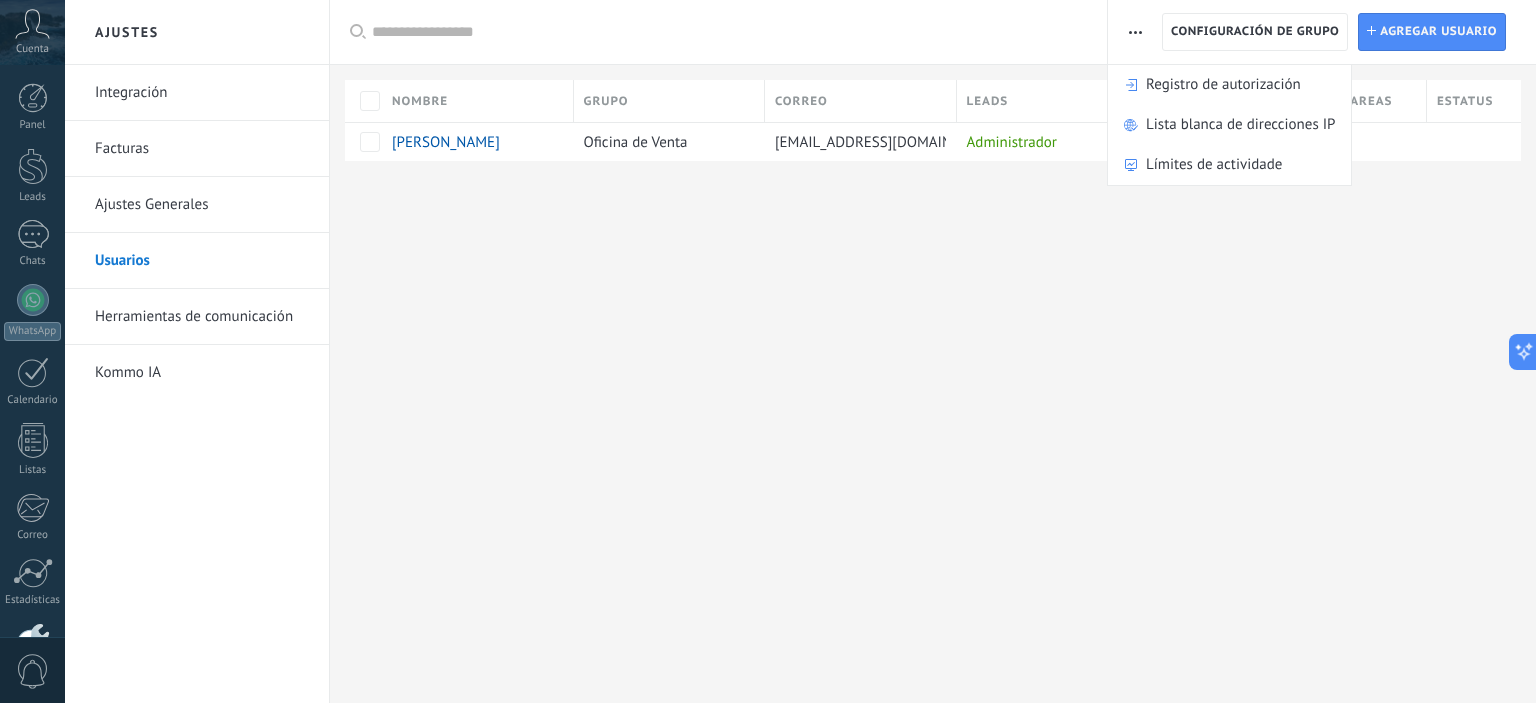click at bounding box center [729, 32] 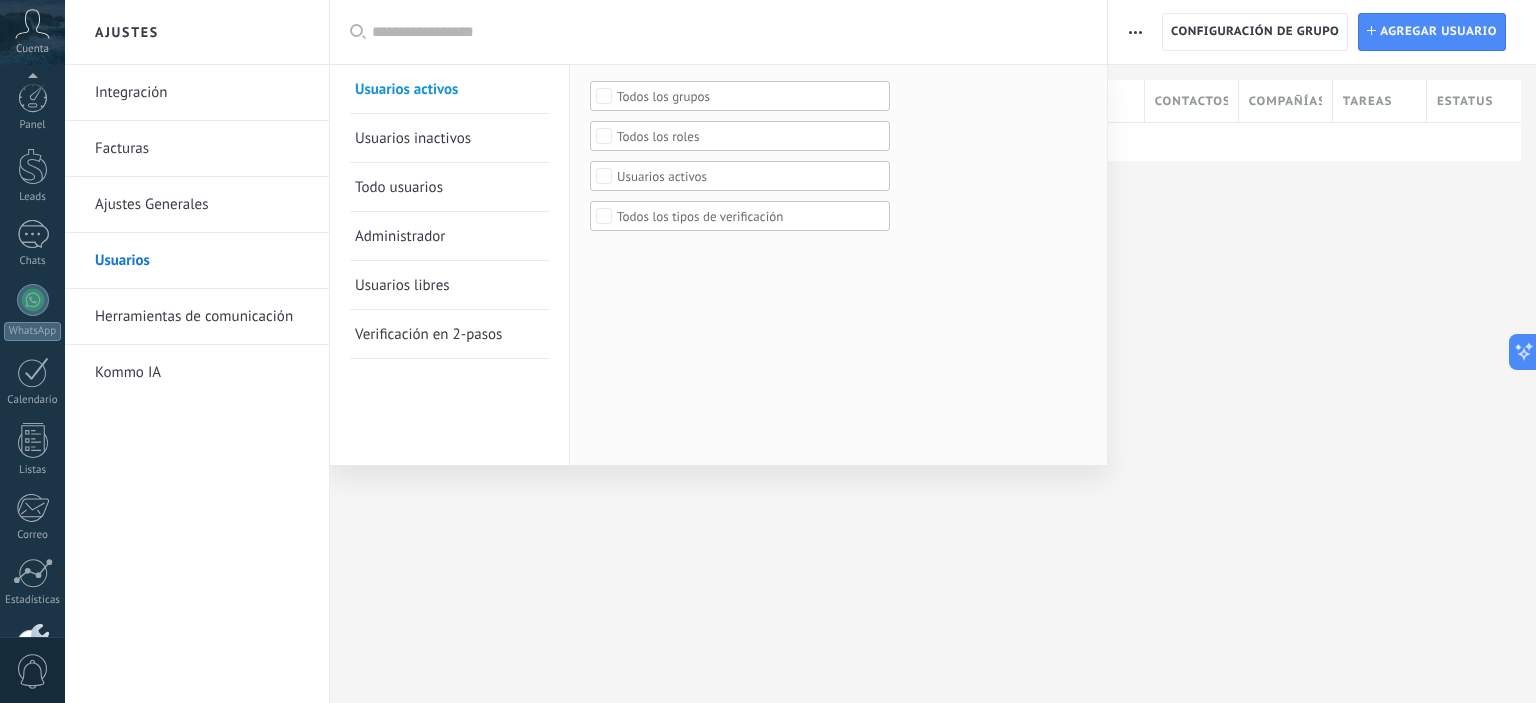 scroll, scrollTop: 128, scrollLeft: 0, axis: vertical 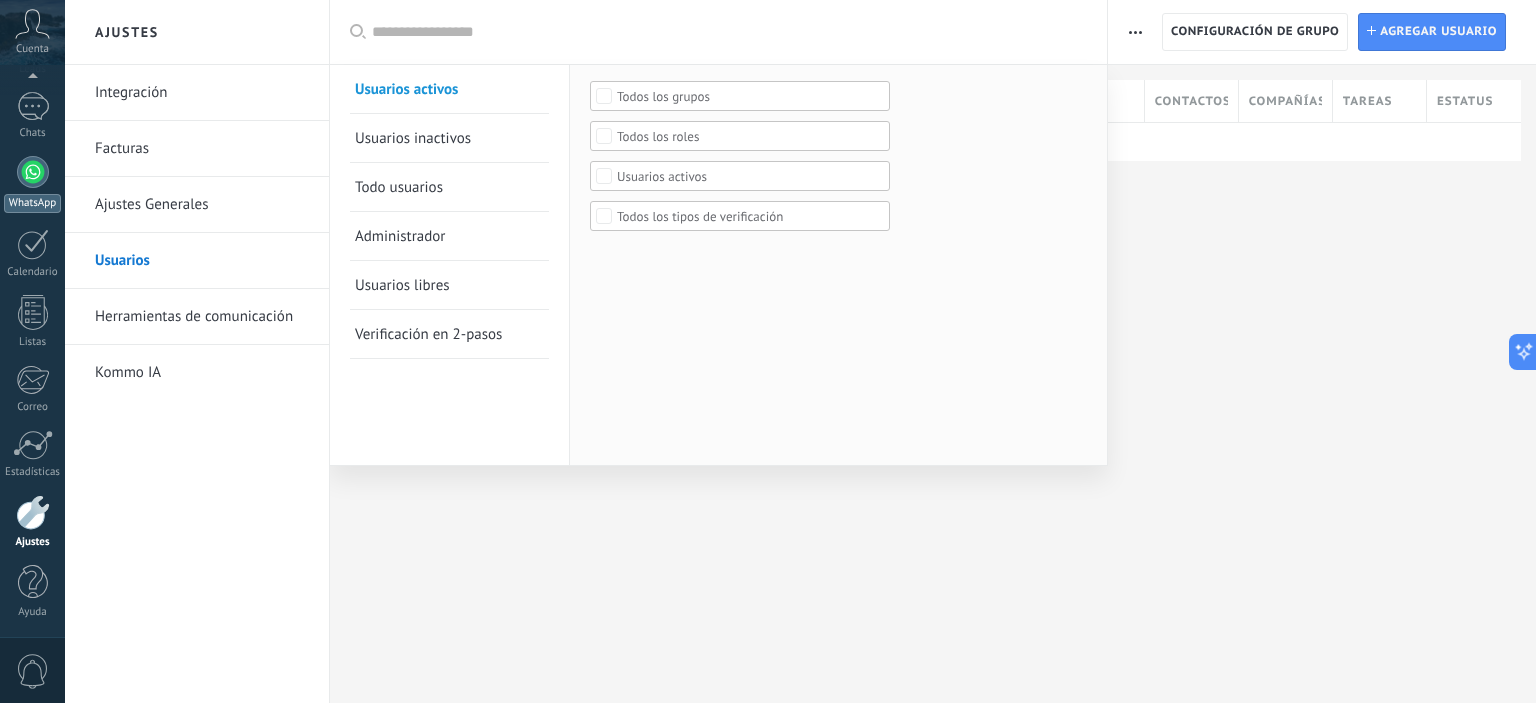 click at bounding box center (33, 172) 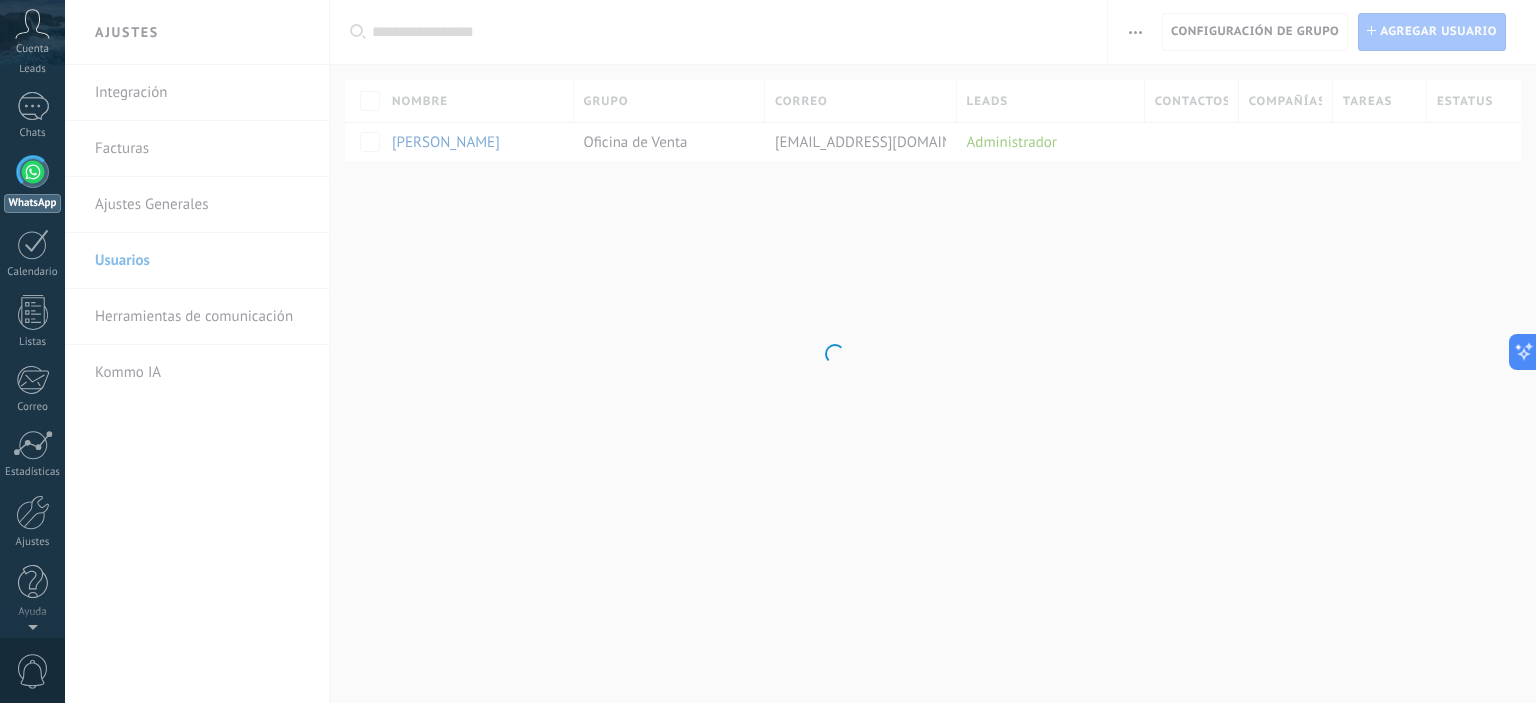 scroll, scrollTop: 0, scrollLeft: 0, axis: both 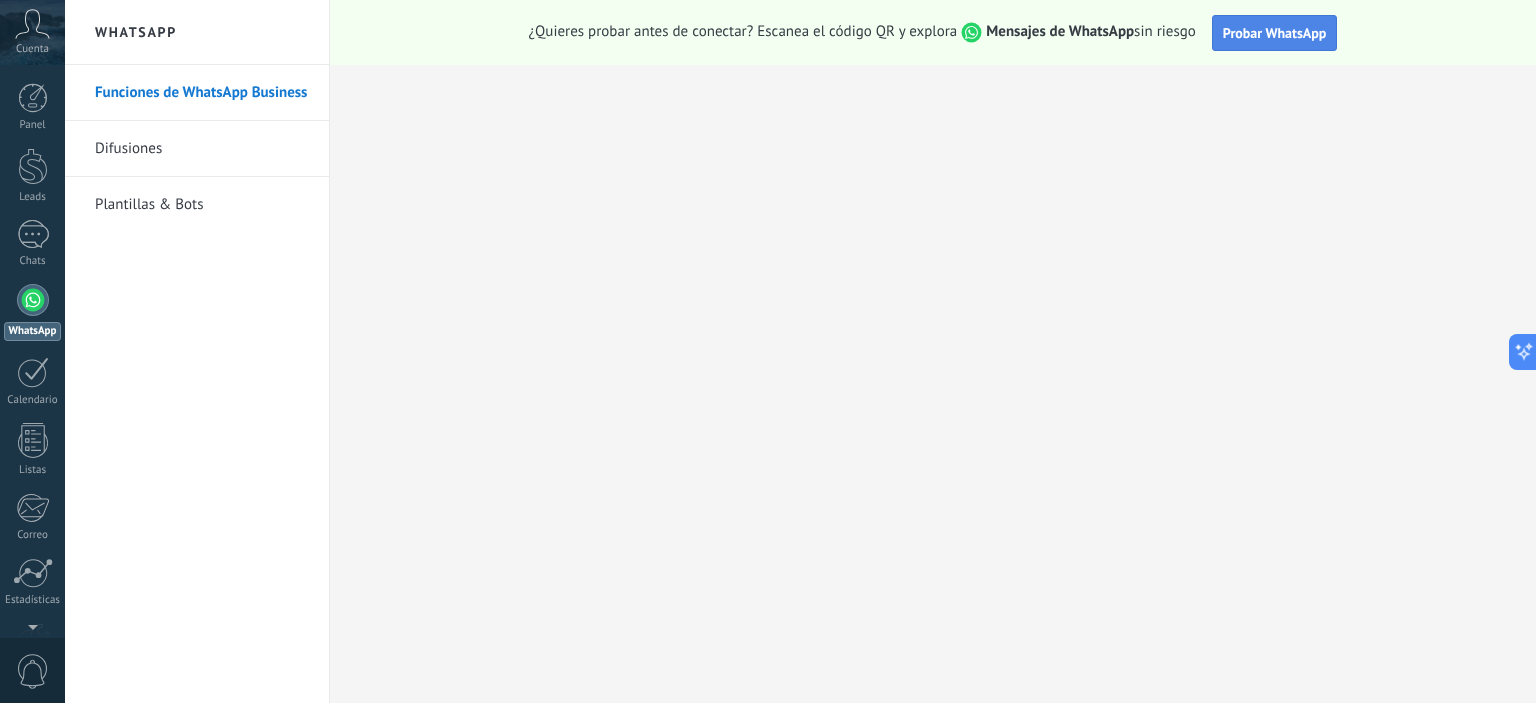 click on "Probar WhatsApp" at bounding box center (1275, 33) 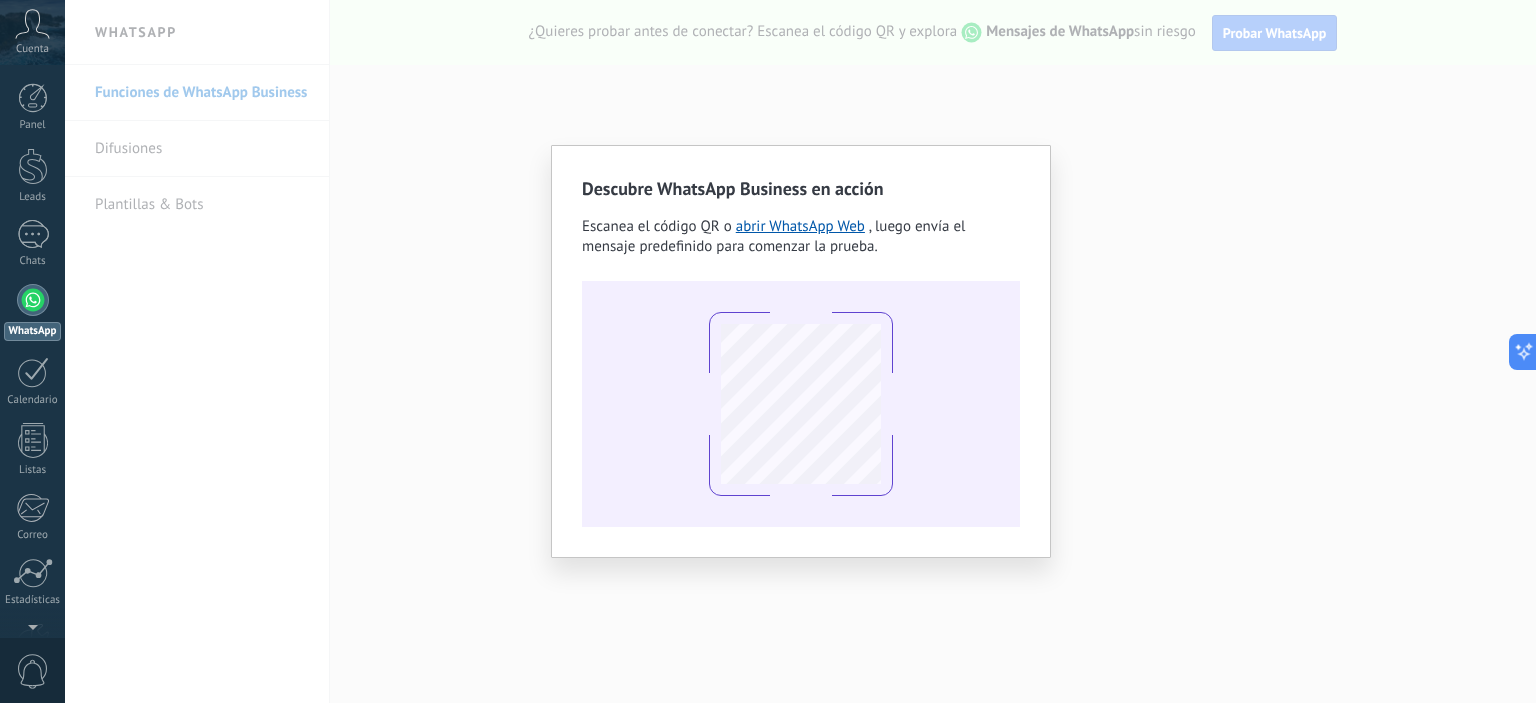 click on "Descubre WhatsApp Business en acción Escanea el código QR o   abrir WhatsApp Web   , luego envía el mensaje predefinido para comenzar la prueba." at bounding box center [800, 351] 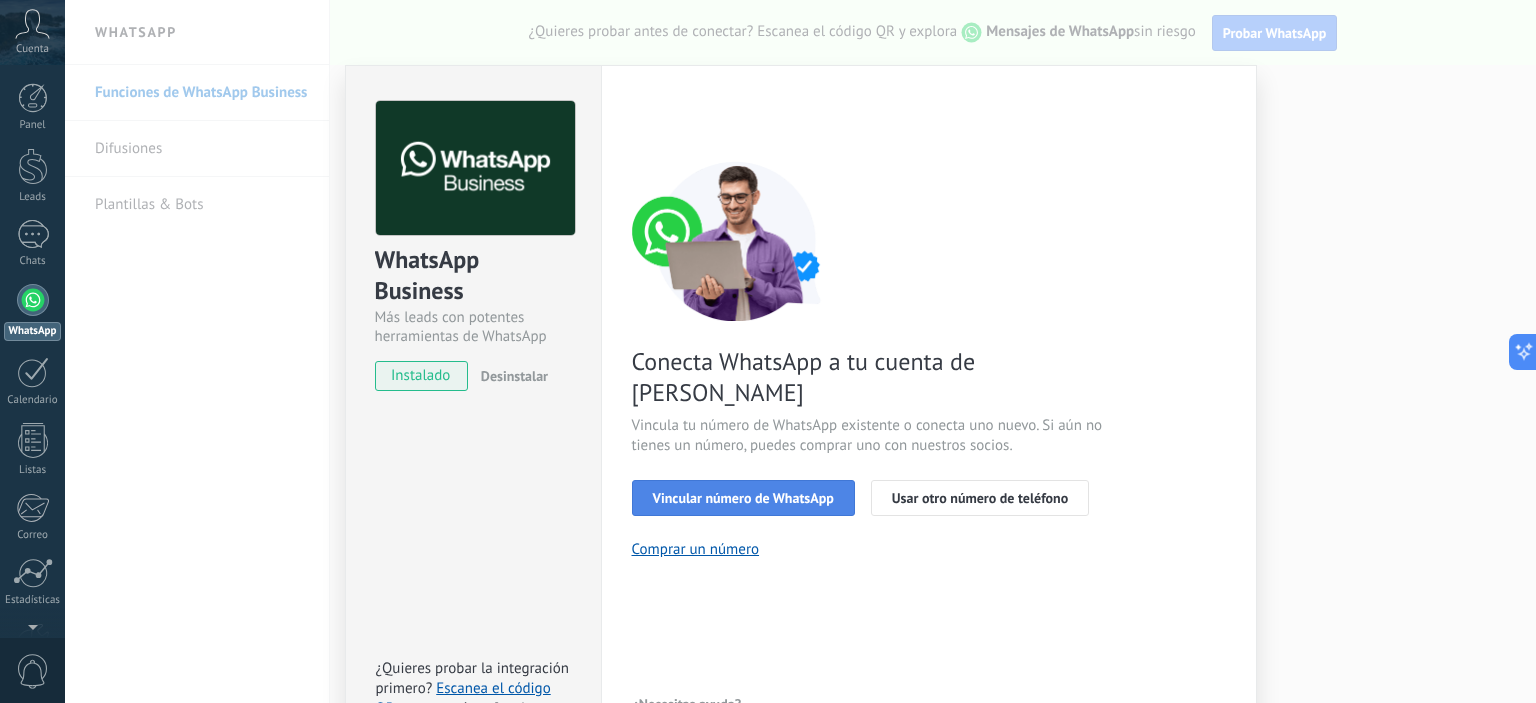click on "Vincular número de WhatsApp" at bounding box center [743, 498] 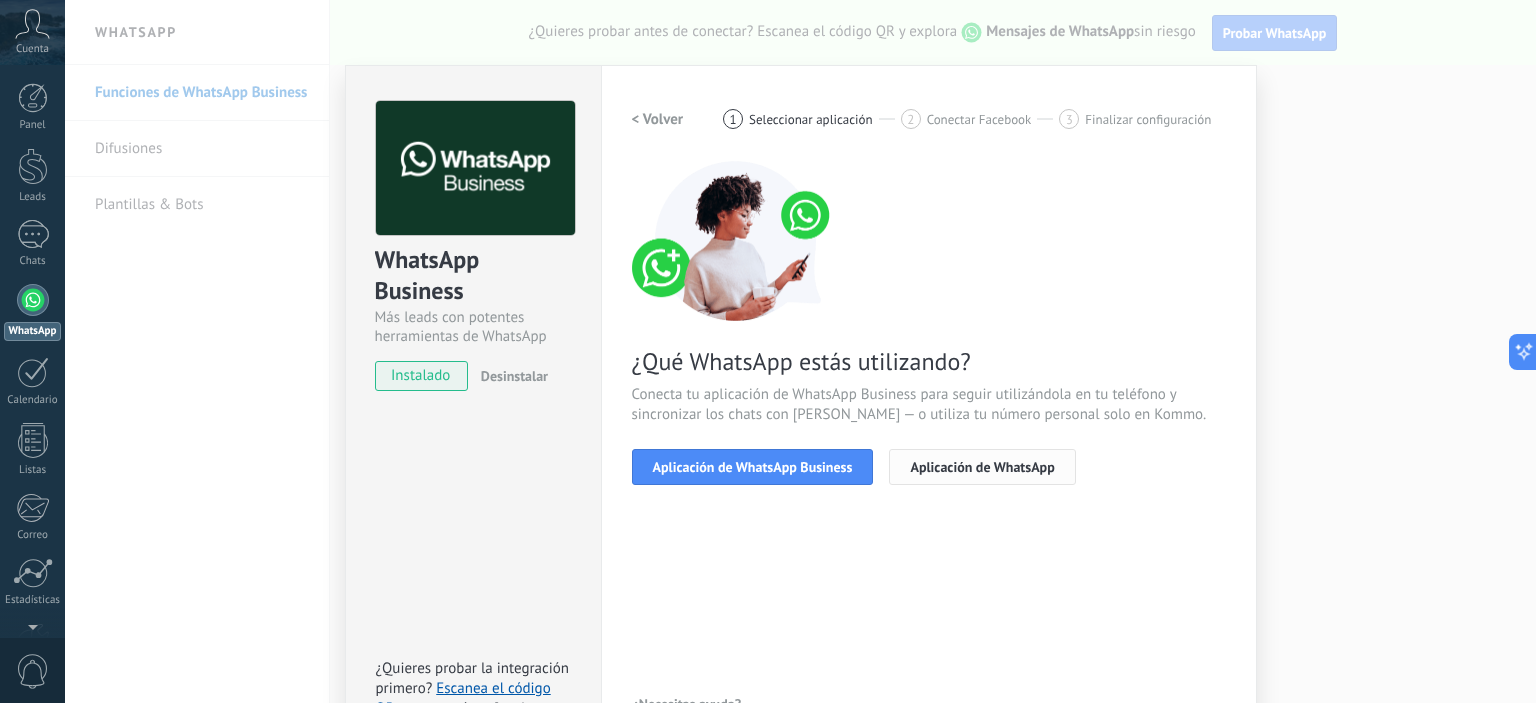 click on "Aplicación de WhatsApp" at bounding box center [982, 467] 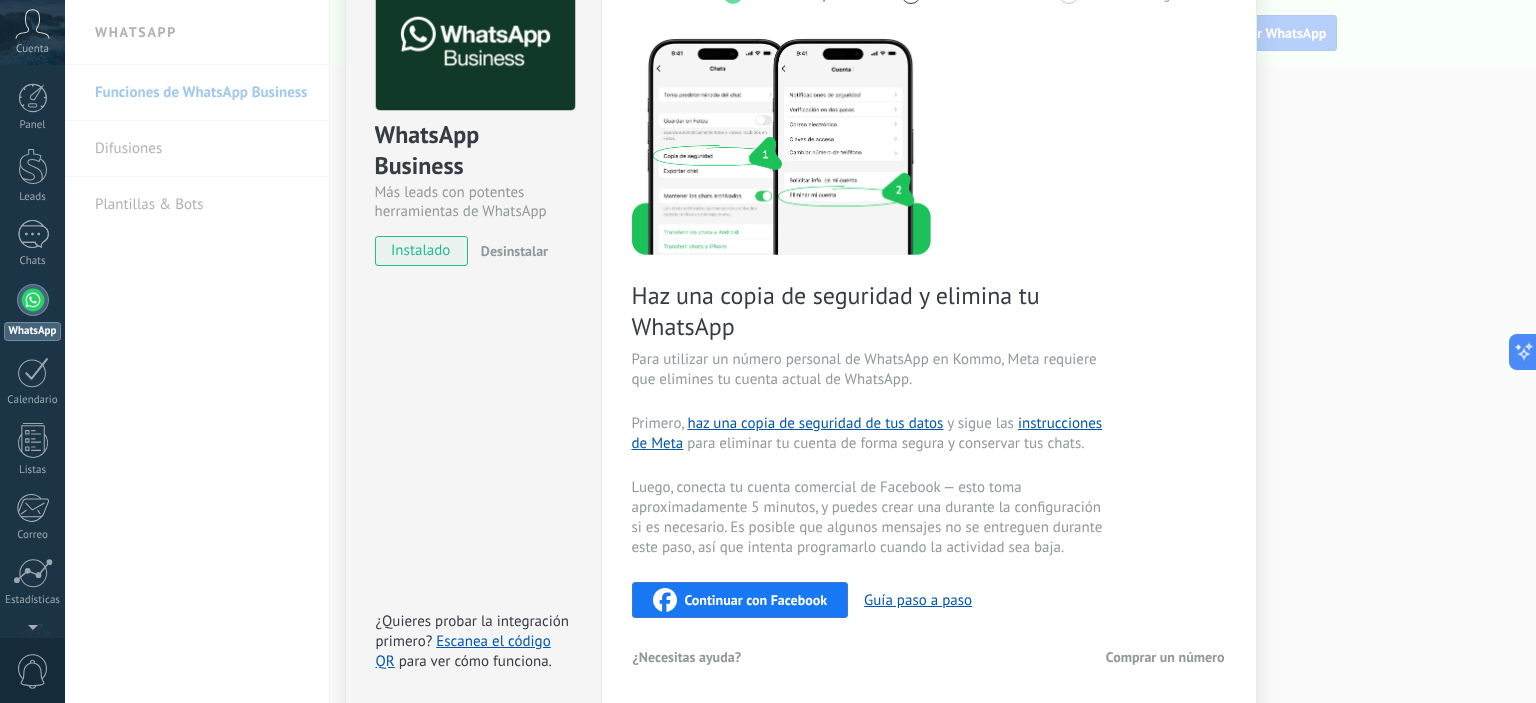 scroll, scrollTop: 203, scrollLeft: 0, axis: vertical 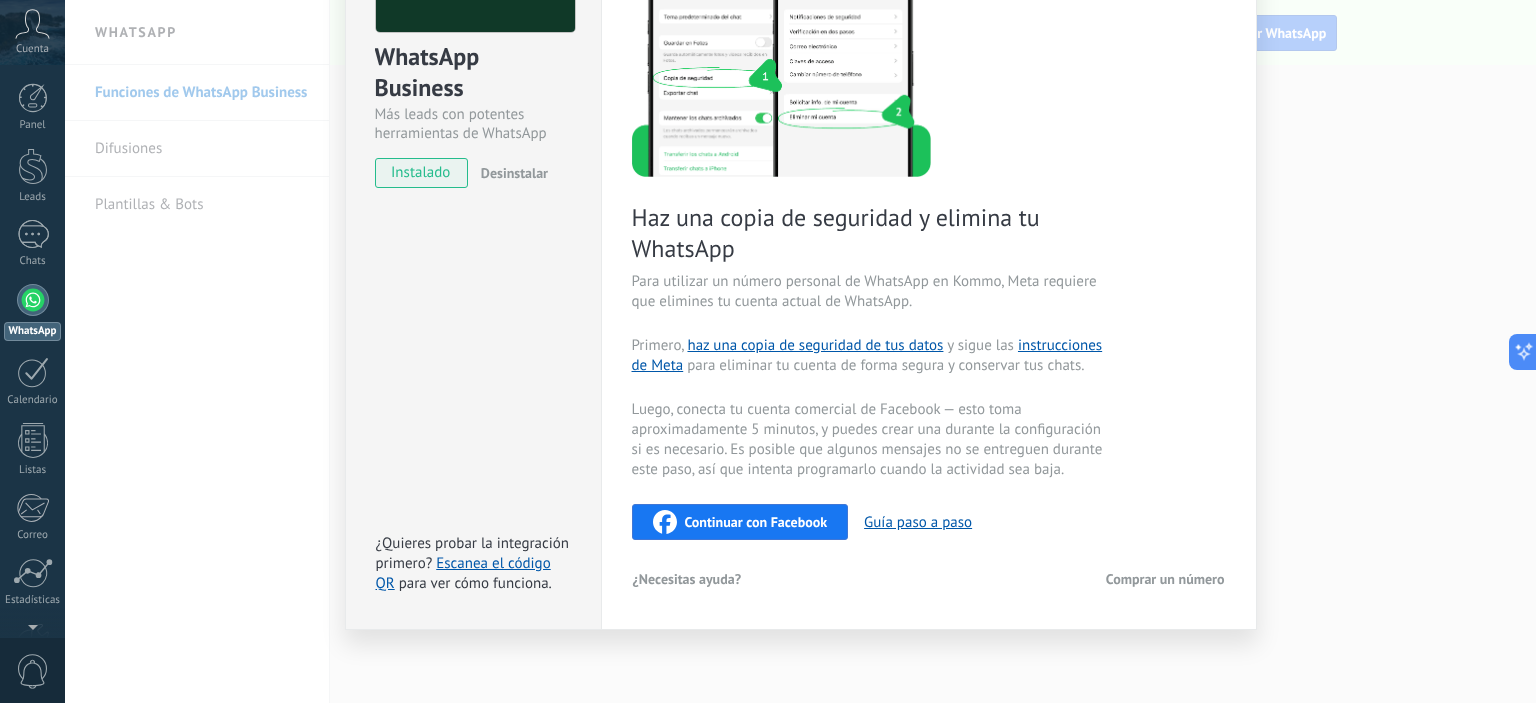 click on "Continuar con Facebook" at bounding box center (740, 522) 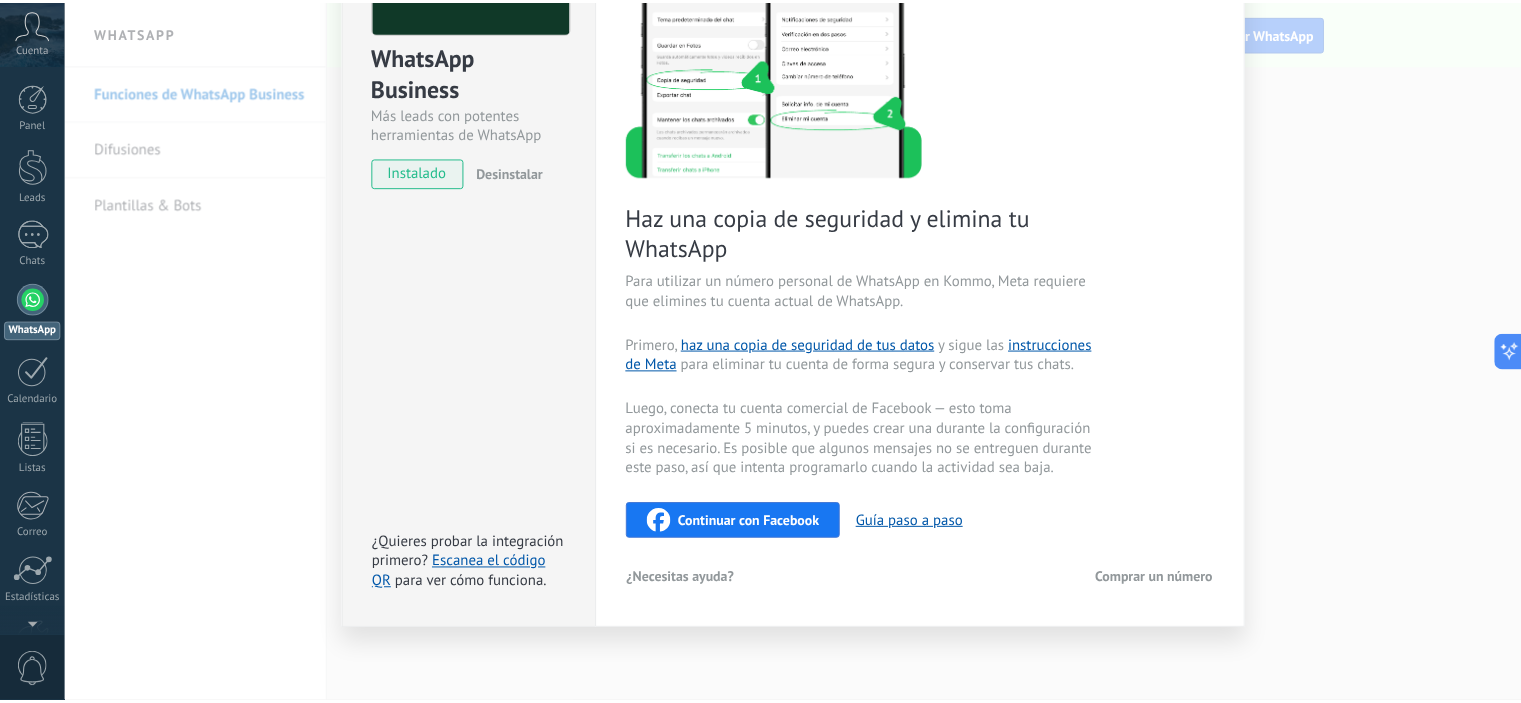 scroll, scrollTop: 0, scrollLeft: 0, axis: both 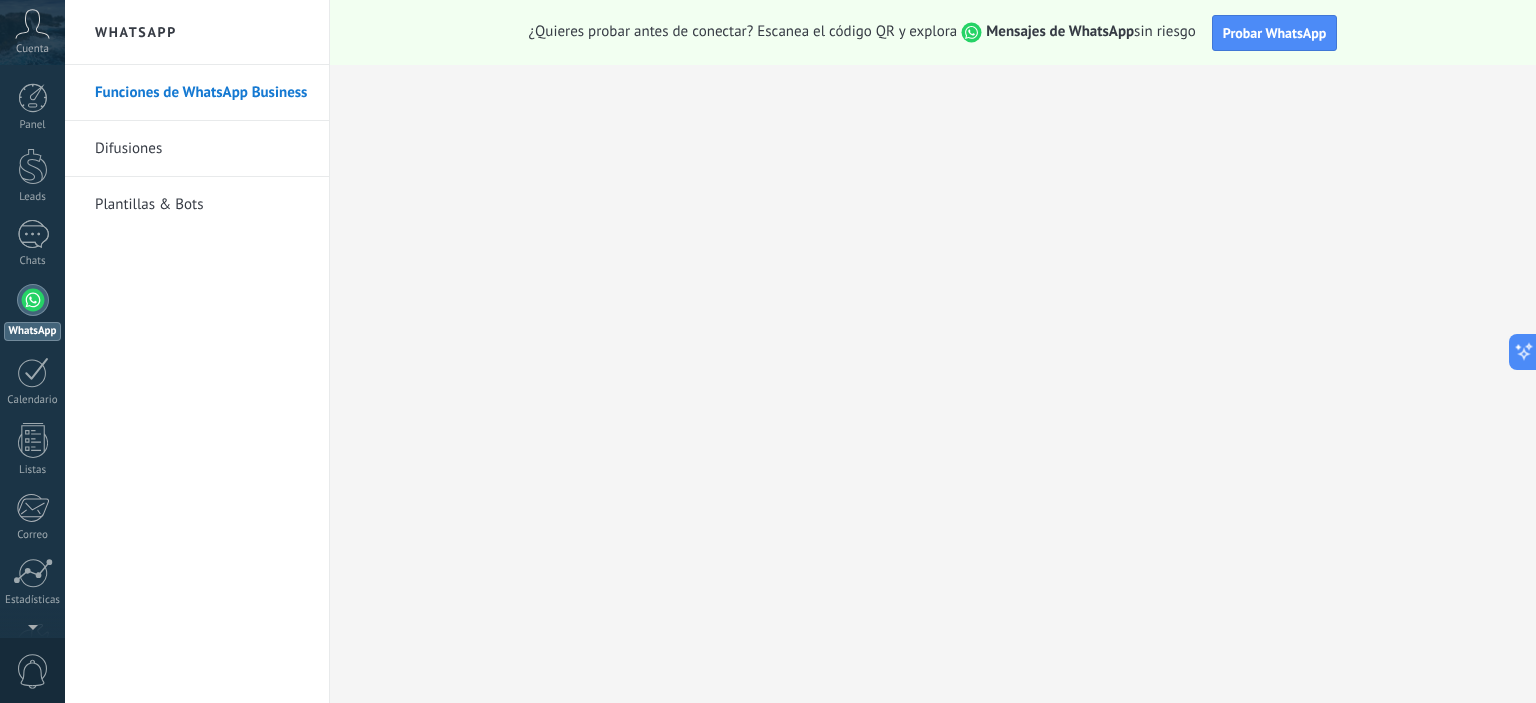 click on "WhatsApp" at bounding box center (197, 32) 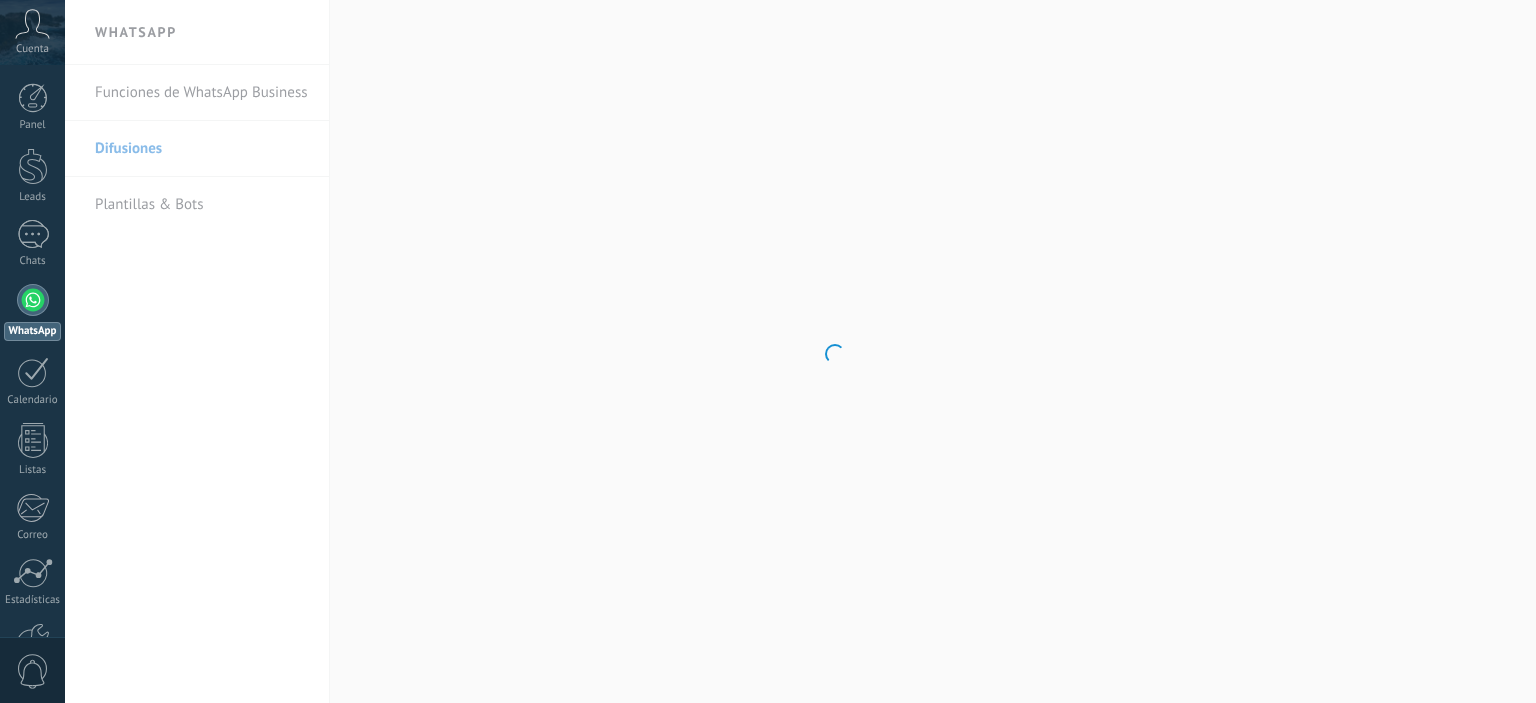 click on ".abccls-1,.abccls-2{fill-rule:evenodd}.abccls-2{fill:#fff} .abfcls-1{fill:none}.abfcls-2{fill:#fff} .abncls-1{isolation:isolate}.abncls-2{opacity:.06}.abncls-2,.abncls-3,.abncls-6{mix-blend-mode:multiply}.abncls-3{opacity:.15}.abncls-4,.abncls-8{fill:#fff}.abncls-5{fill:url(#abnlinear-gradient)}.abncls-6{opacity:.04}.abncls-7{fill:url(#abnlinear-gradient-2)}.abncls-8{fill-rule:evenodd} .abqst0{fill:#ffa200} .abwcls-1{fill:#252525} .cls-1{isolation:isolate} .acicls-1{fill:none} .aclcls-1{fill:#232323} .acnst0{display:none} .addcls-1,.addcls-2{fill:none;stroke-miterlimit:10}.addcls-1{stroke:#dfe0e5}.addcls-2{stroke:#a1a7ab} .adecls-1,.adecls-2{fill:none;stroke-miterlimit:10}.adecls-1{stroke:#dfe0e5}.adecls-2{stroke:#a1a7ab} .adqcls-1{fill:#8591a5;fill-rule:evenodd} .aeccls-1{fill:#5c9f37} .aeecls-1{fill:#f86161} .aejcls-1{fill:#8591a5;fill-rule:evenodd} .aekcls-1{fill-rule:evenodd} .aelcls-1{fill-rule:evenodd;fill:currentColor} .aemcls-1{fill-rule:evenodd;fill:currentColor} .aencls-2{fill:#f86161;opacity:.3}" at bounding box center [768, 351] 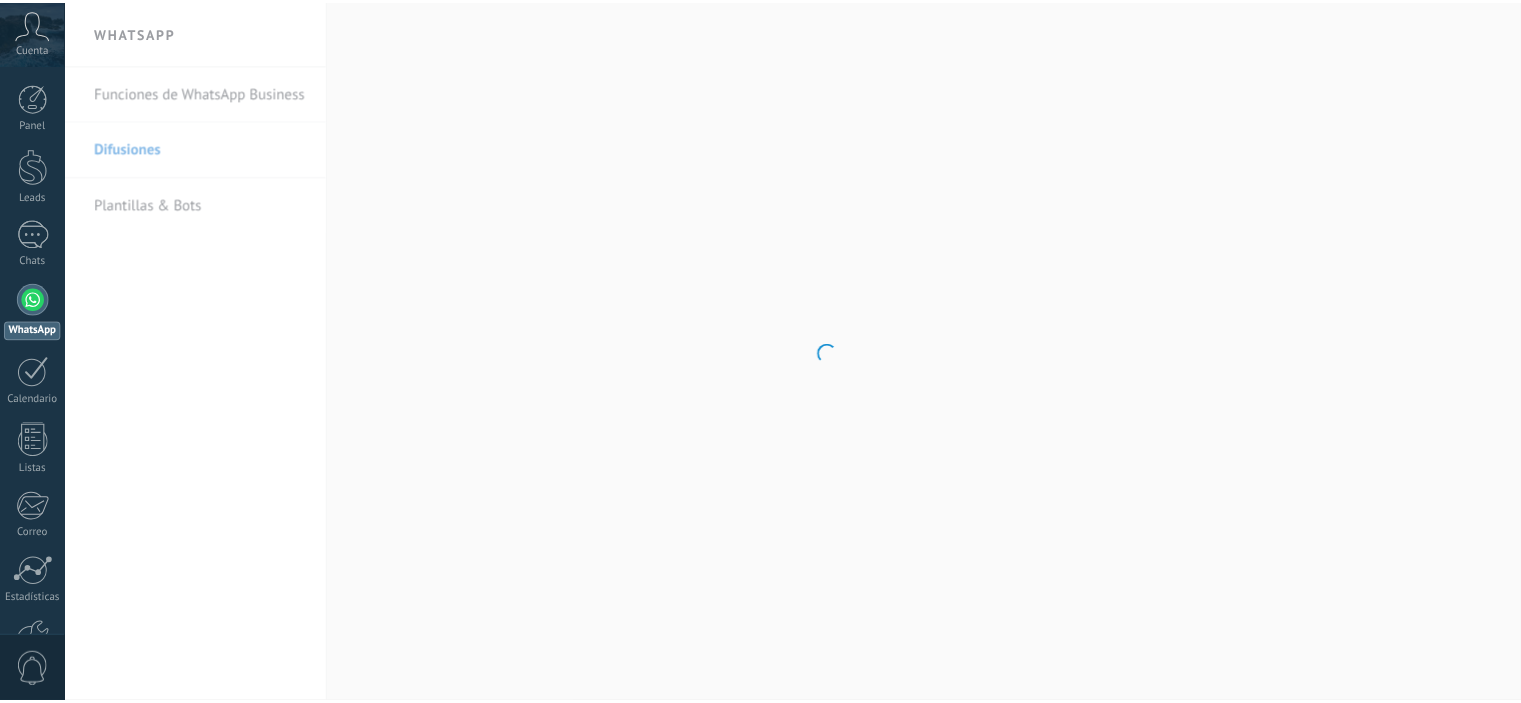 scroll, scrollTop: 0, scrollLeft: 0, axis: both 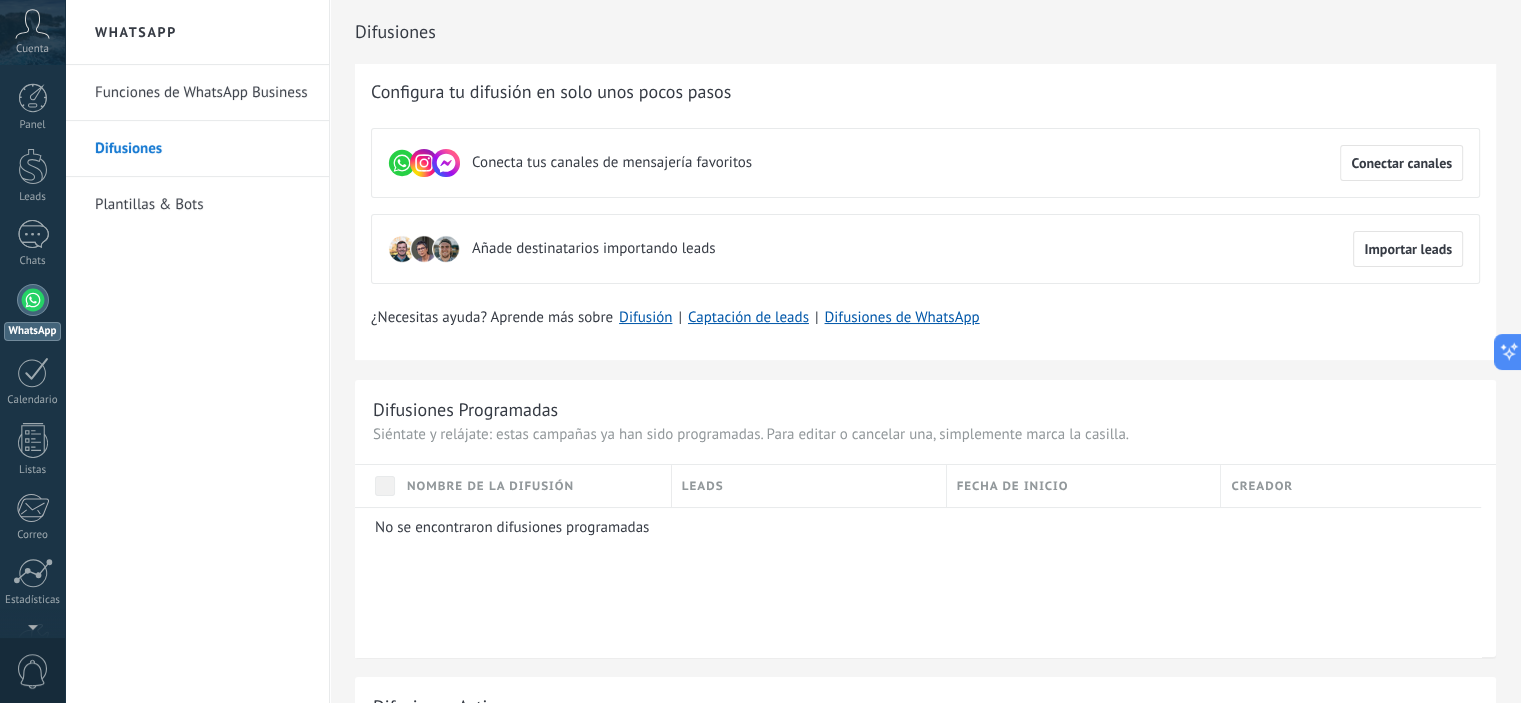 click 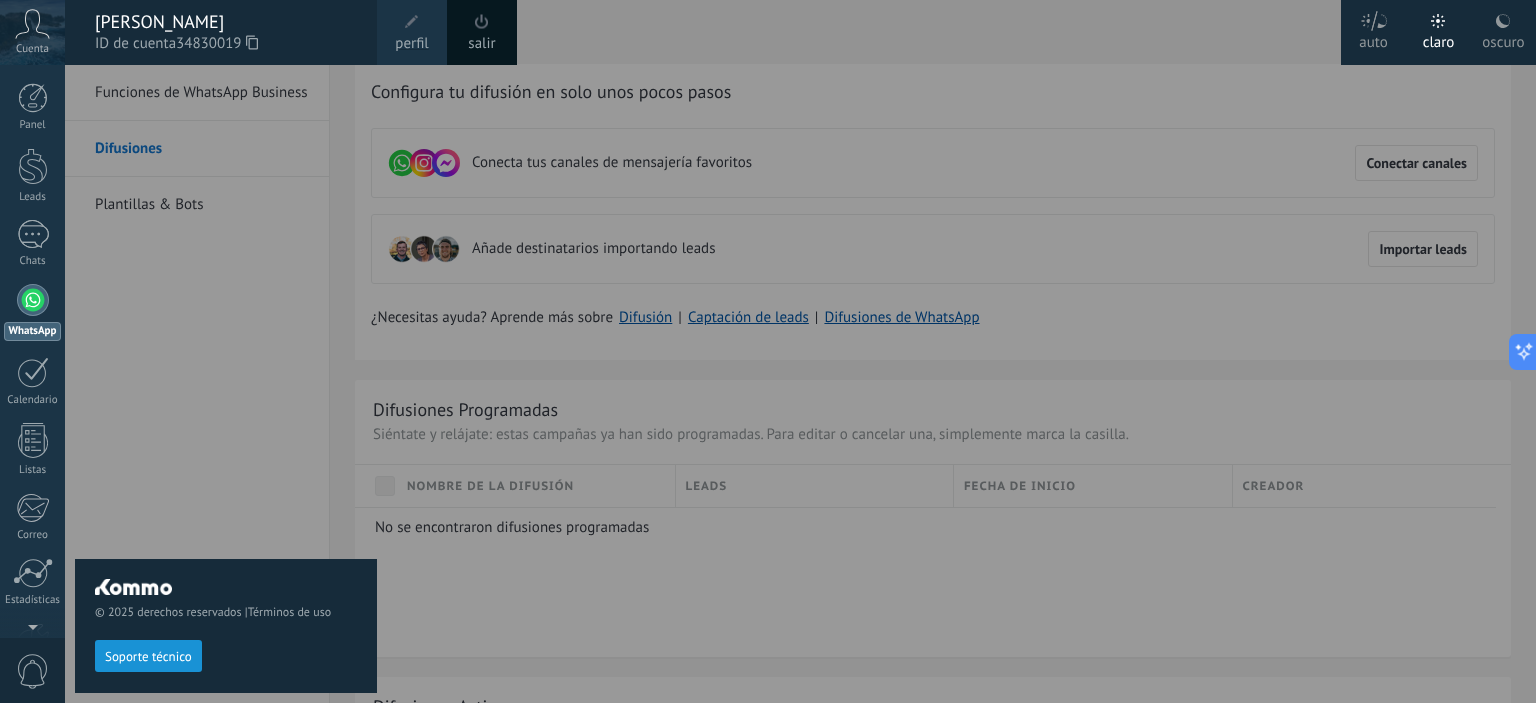 click 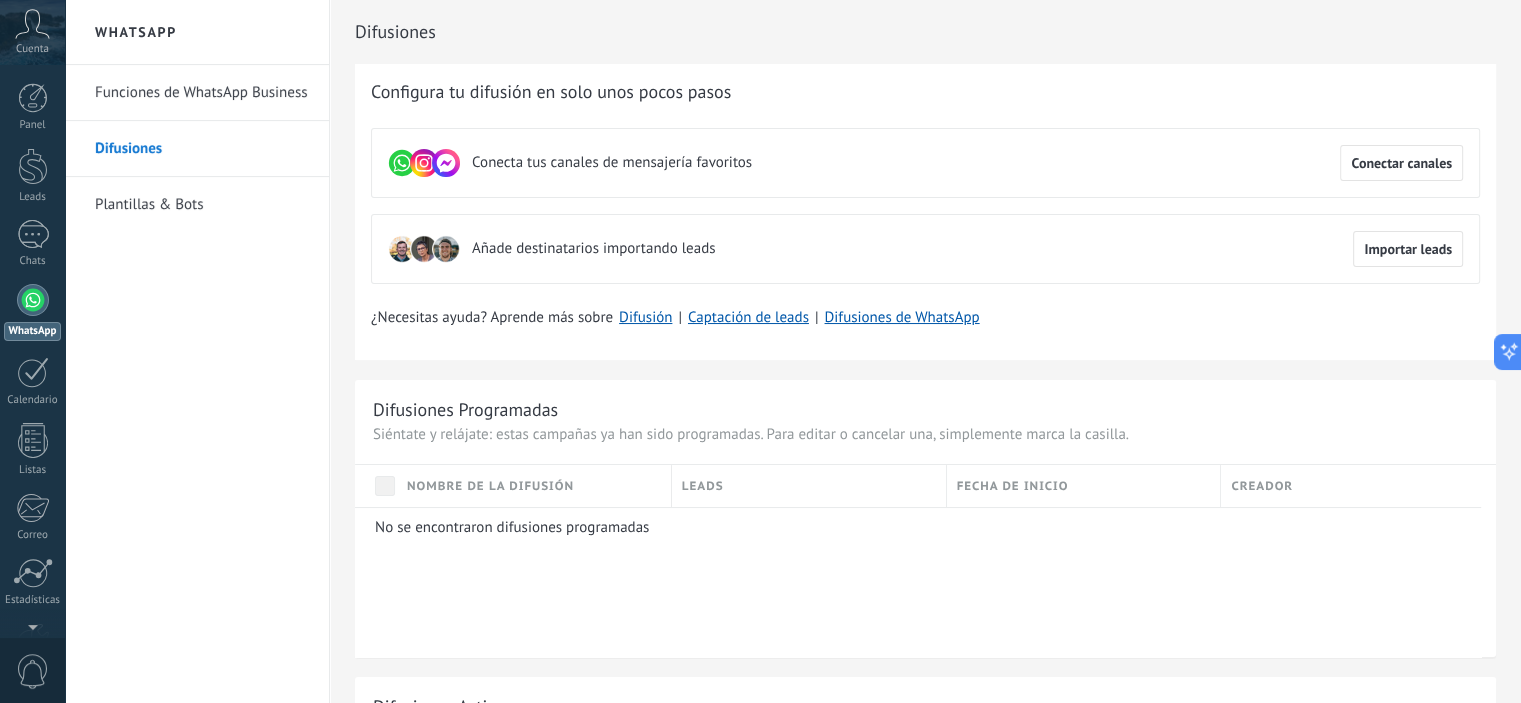 click 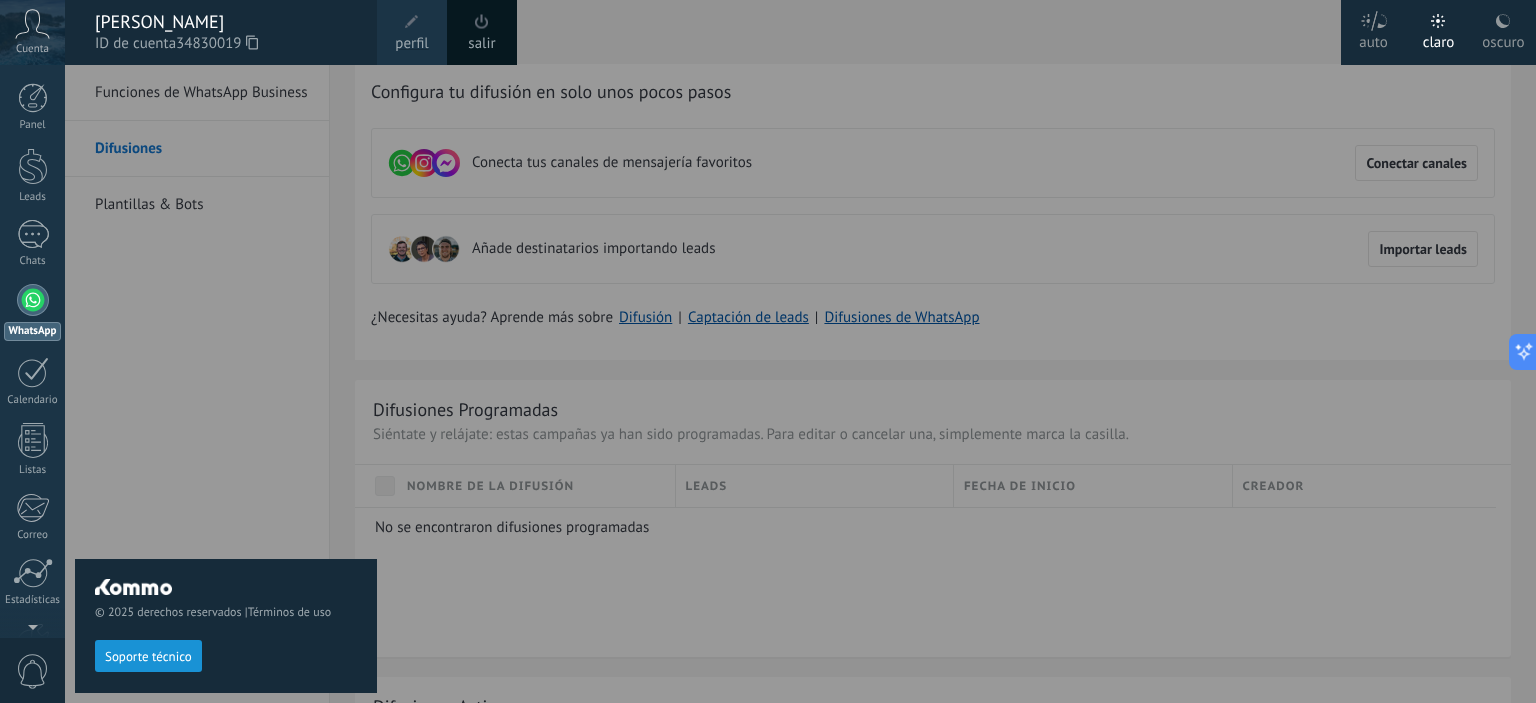 click on "Panel
Leads
Chats
WhatsApp
Clientes" at bounding box center [65, 351] 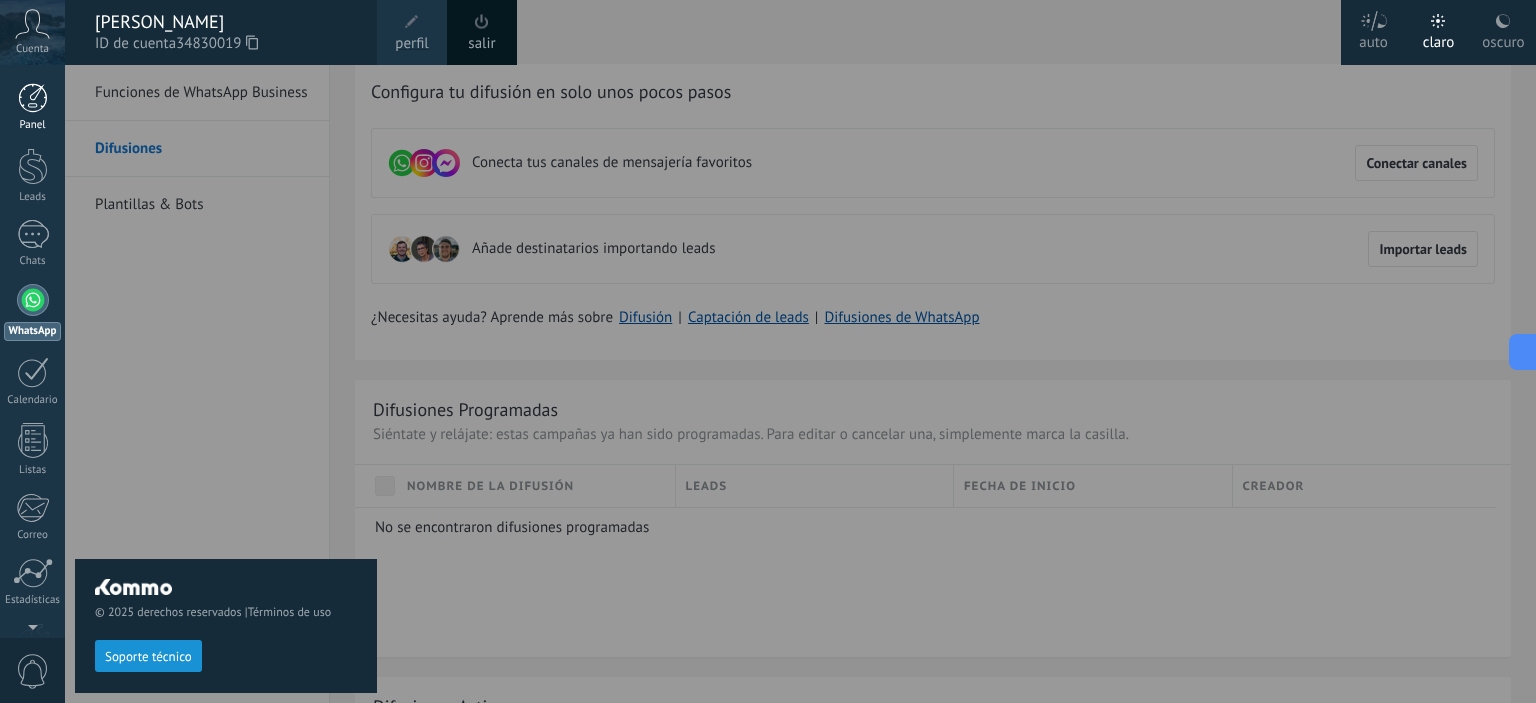 click on "Panel" at bounding box center (32, 107) 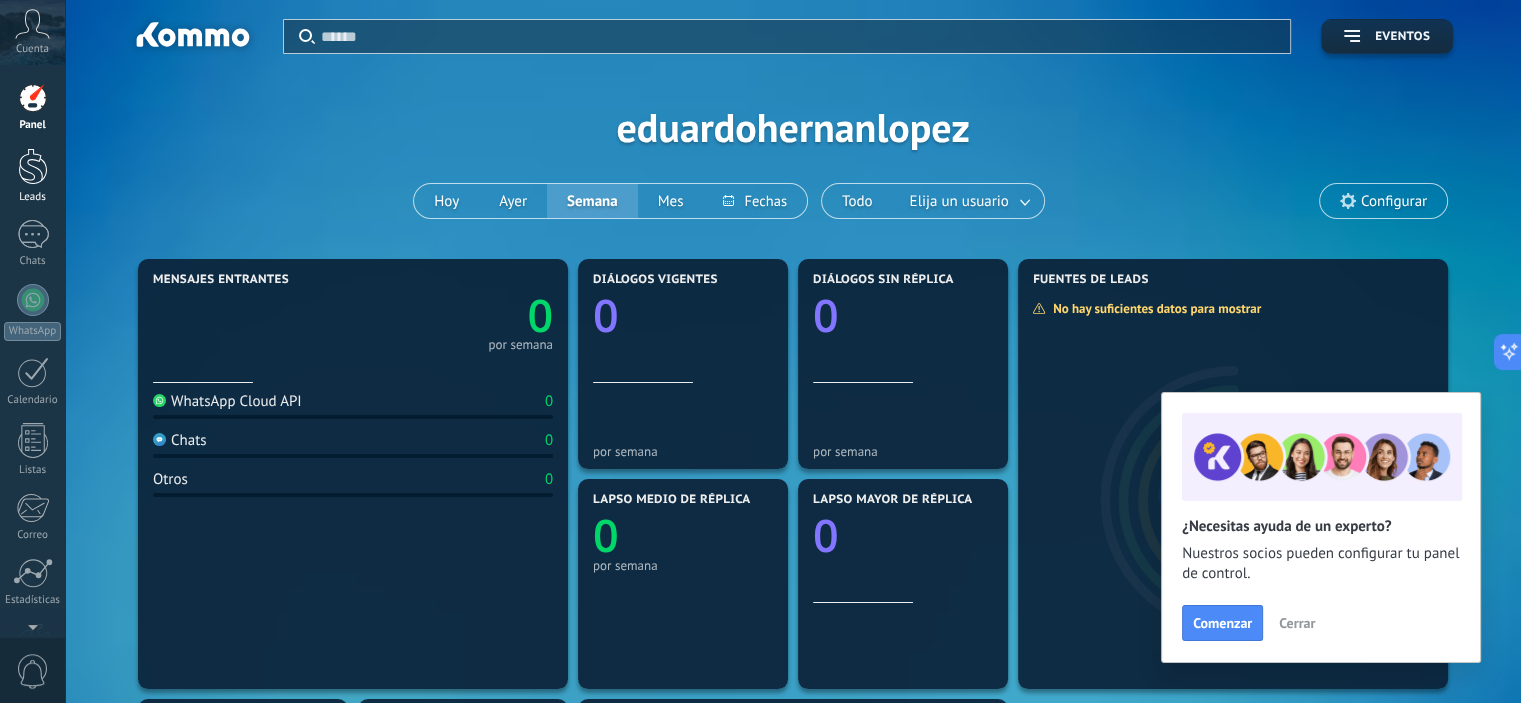 click at bounding box center [33, 166] 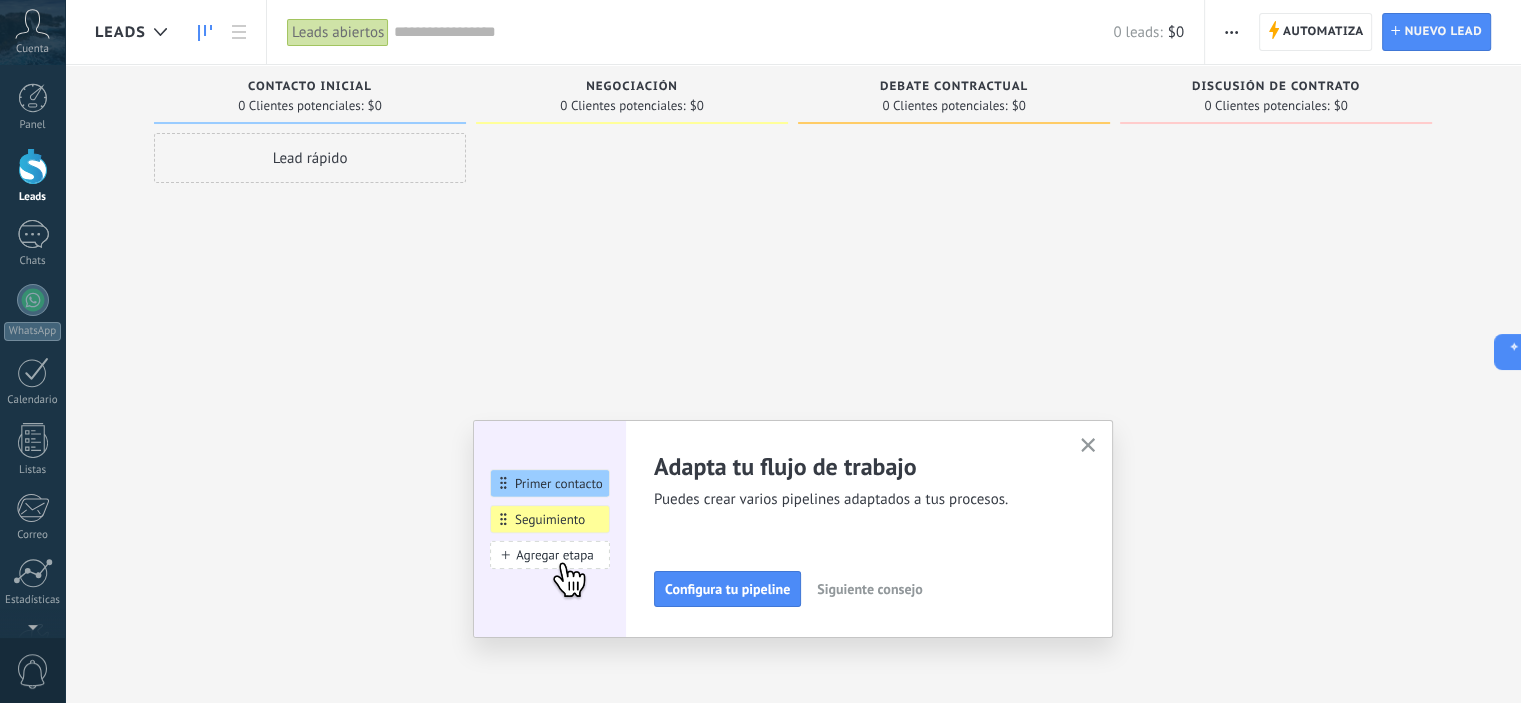 click 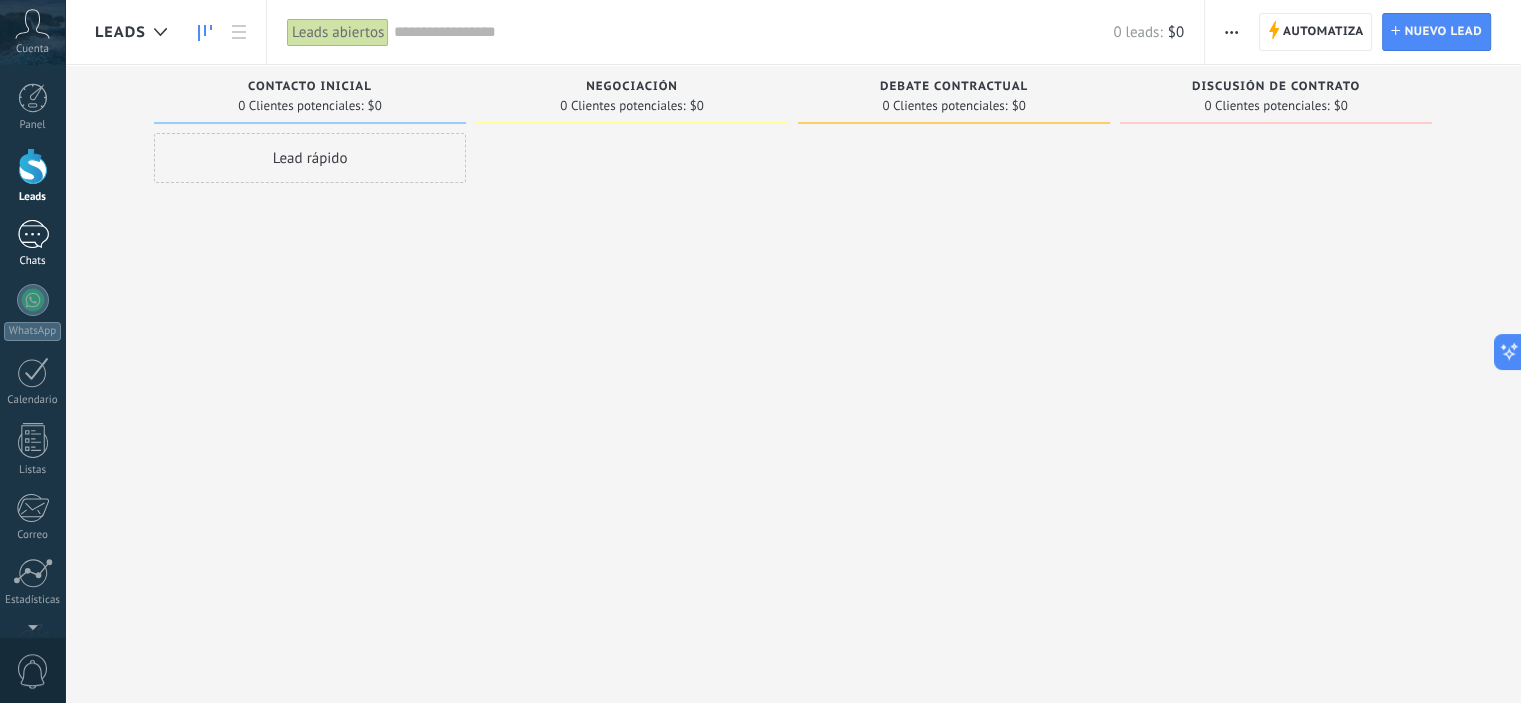 click at bounding box center (33, 234) 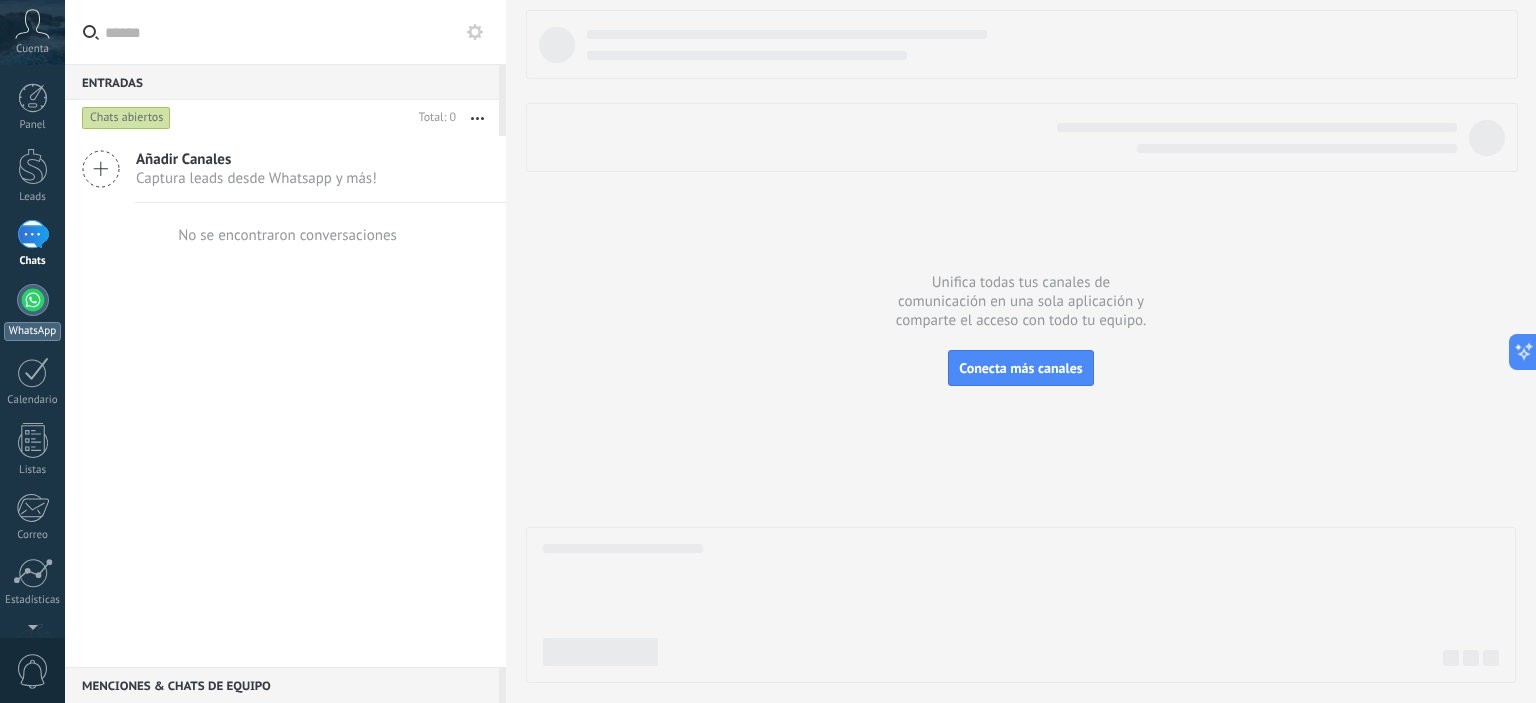 click at bounding box center [33, 300] 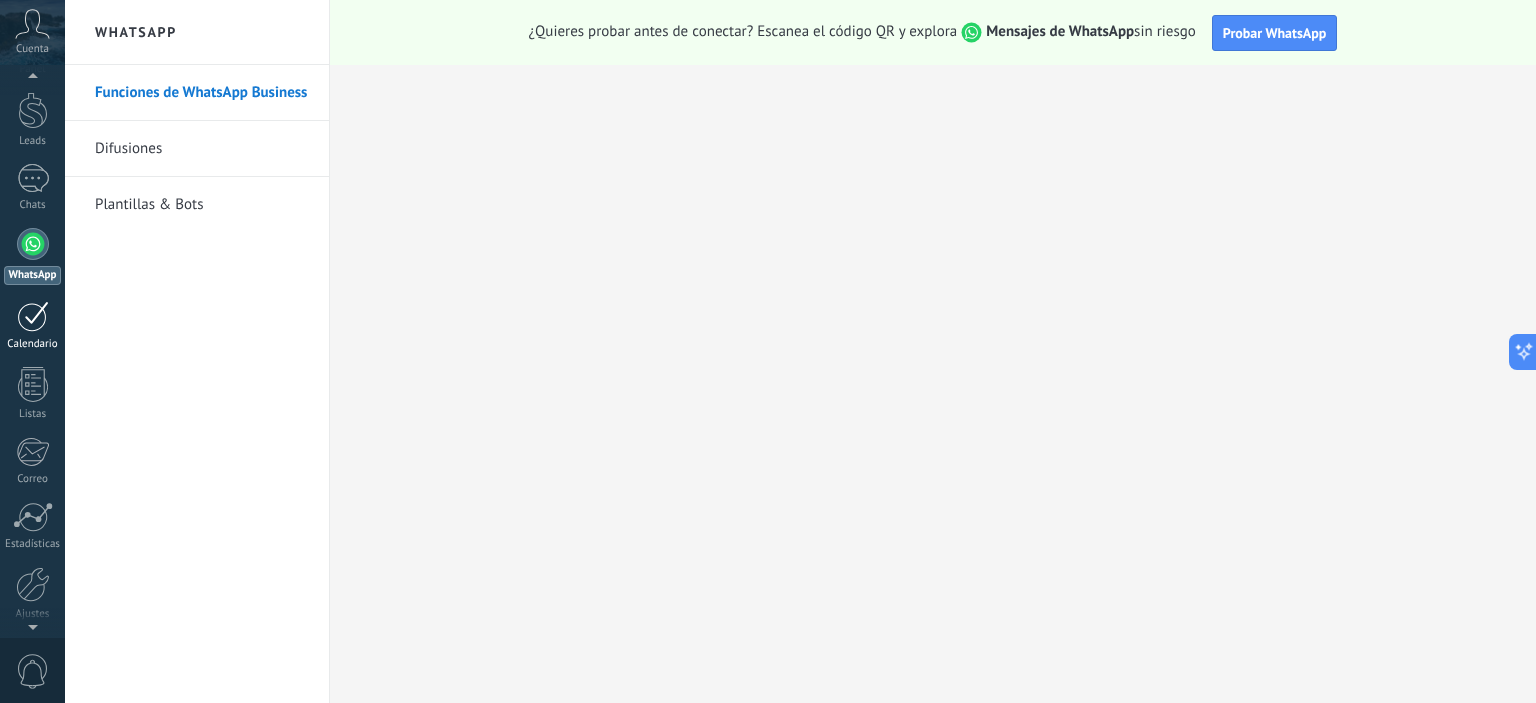 scroll, scrollTop: 0, scrollLeft: 0, axis: both 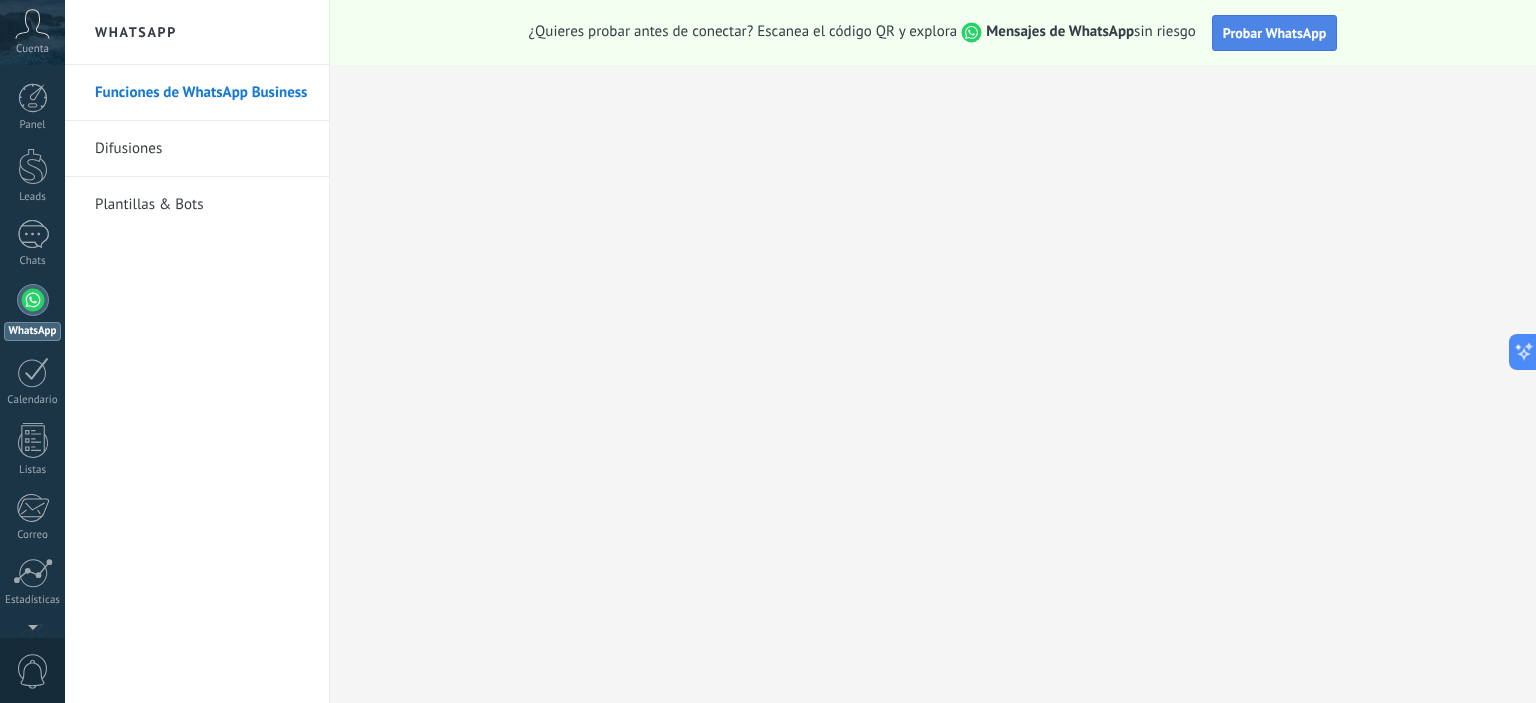 click on "Probar WhatsApp" at bounding box center [1275, 33] 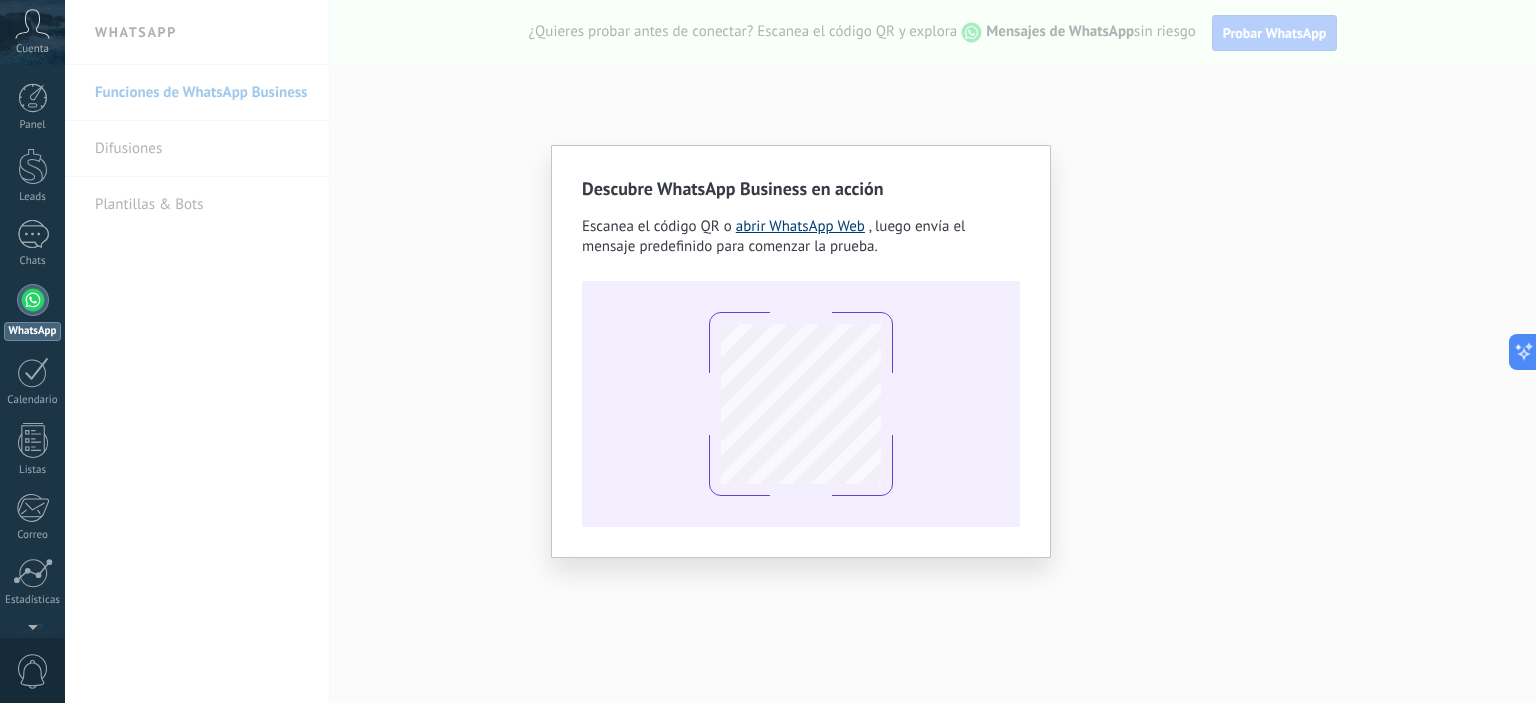 click on "abrir WhatsApp Web" at bounding box center (800, 226) 